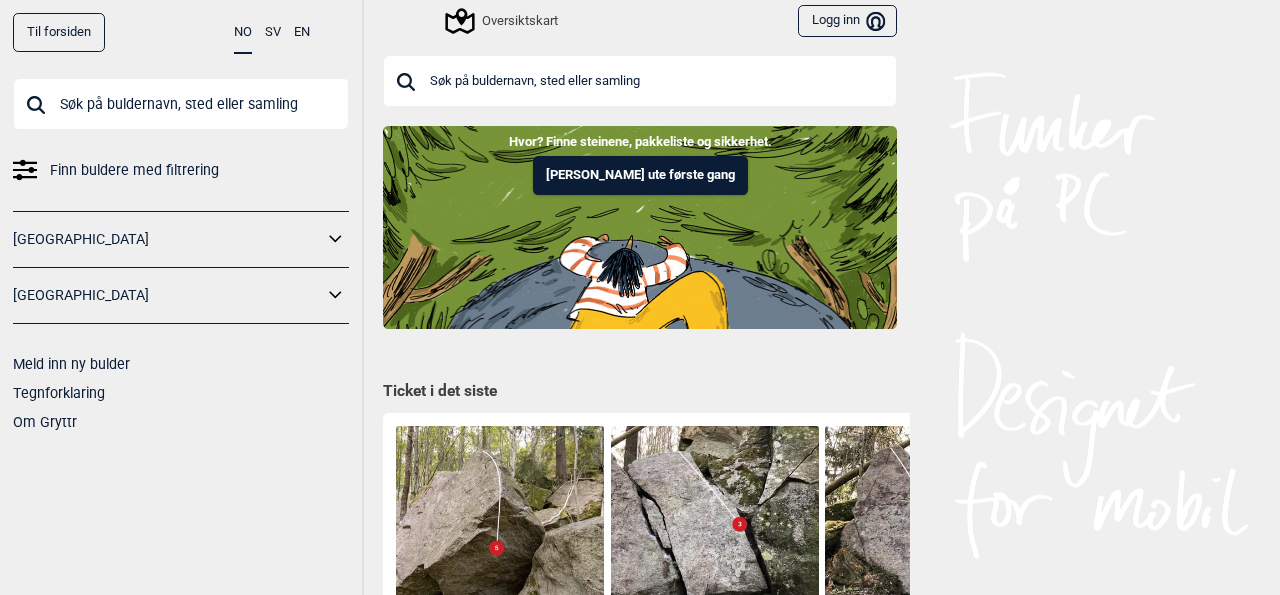 scroll, scrollTop: 0, scrollLeft: 0, axis: both 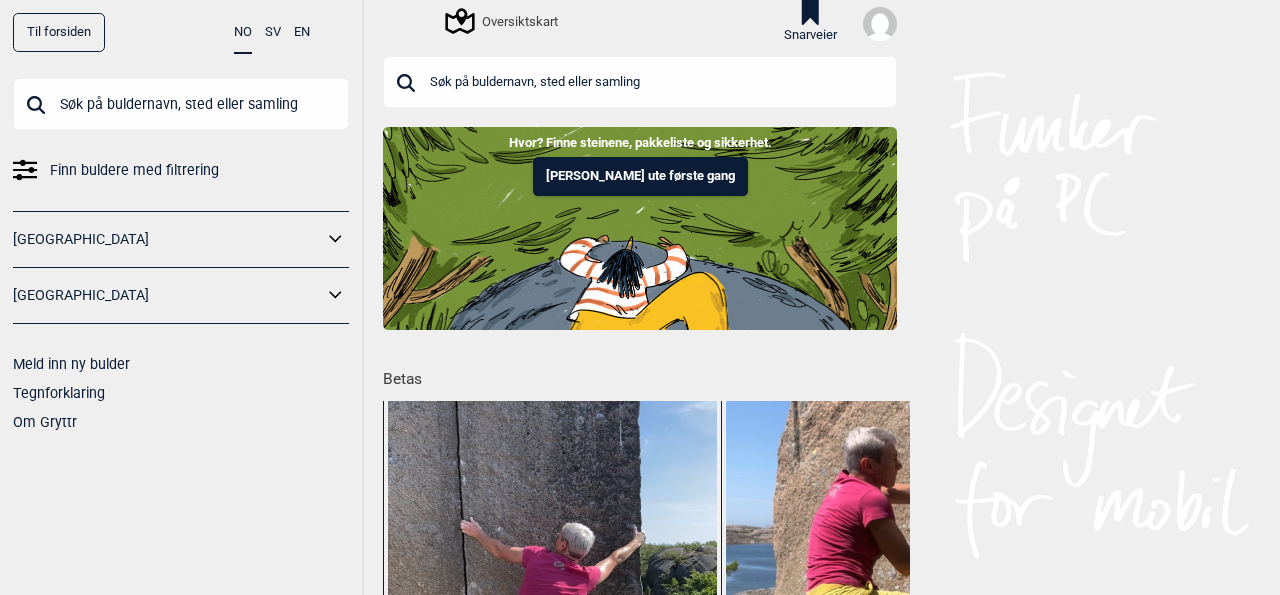 click at bounding box center [181, 104] 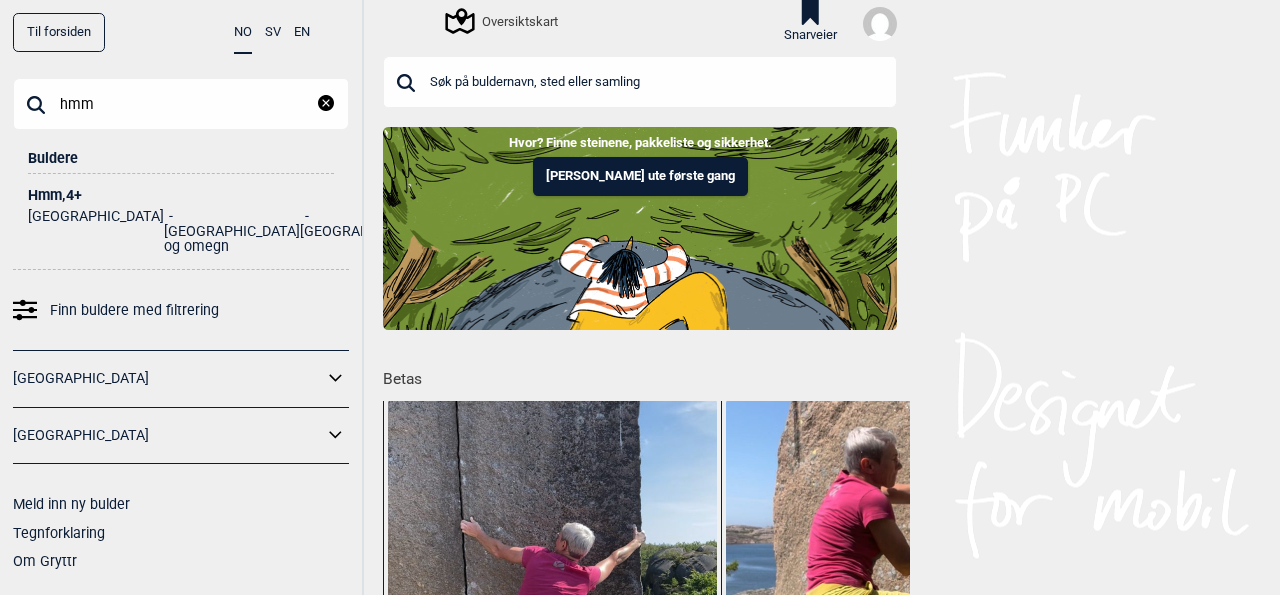 type on "hmm" 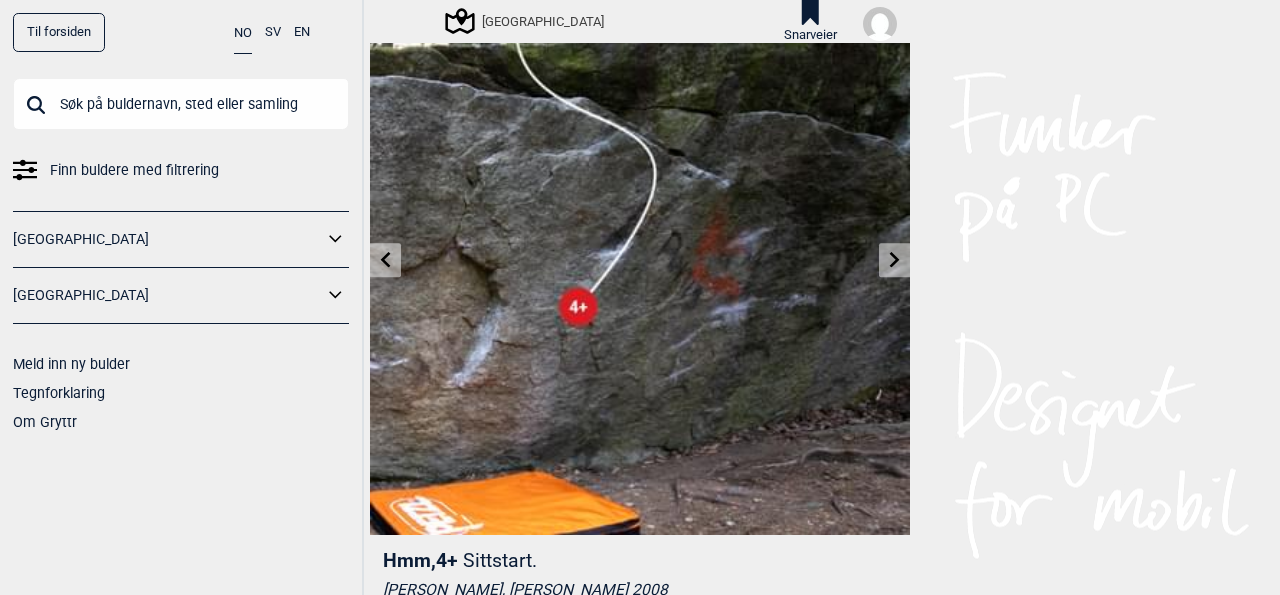 scroll, scrollTop: 87, scrollLeft: 0, axis: vertical 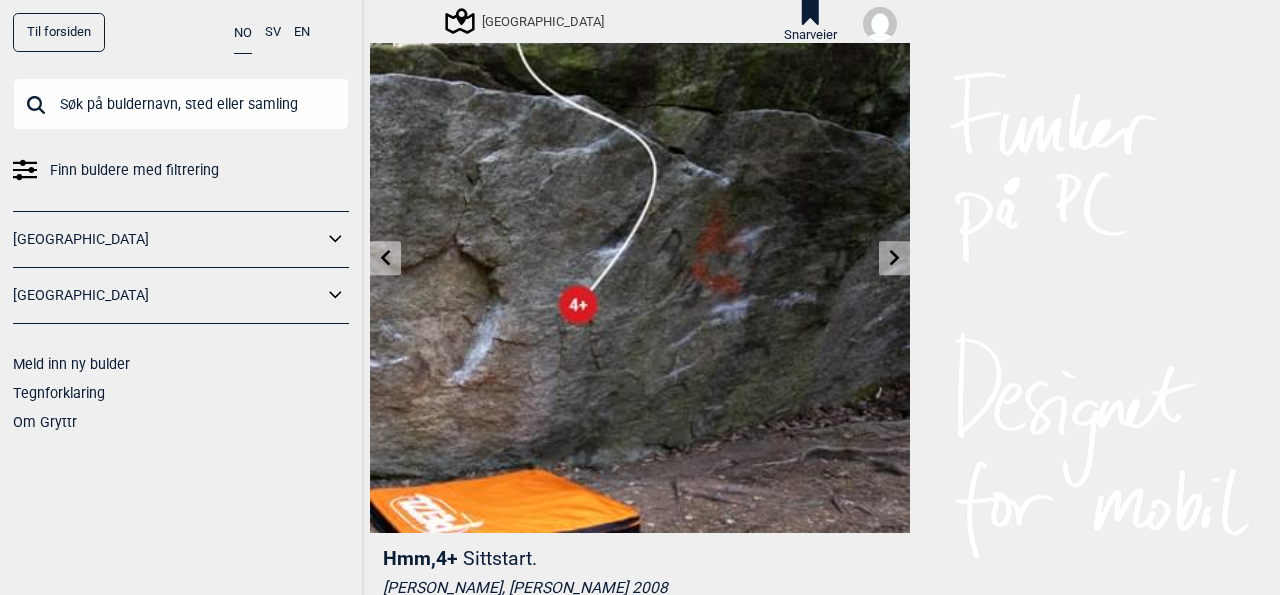 click 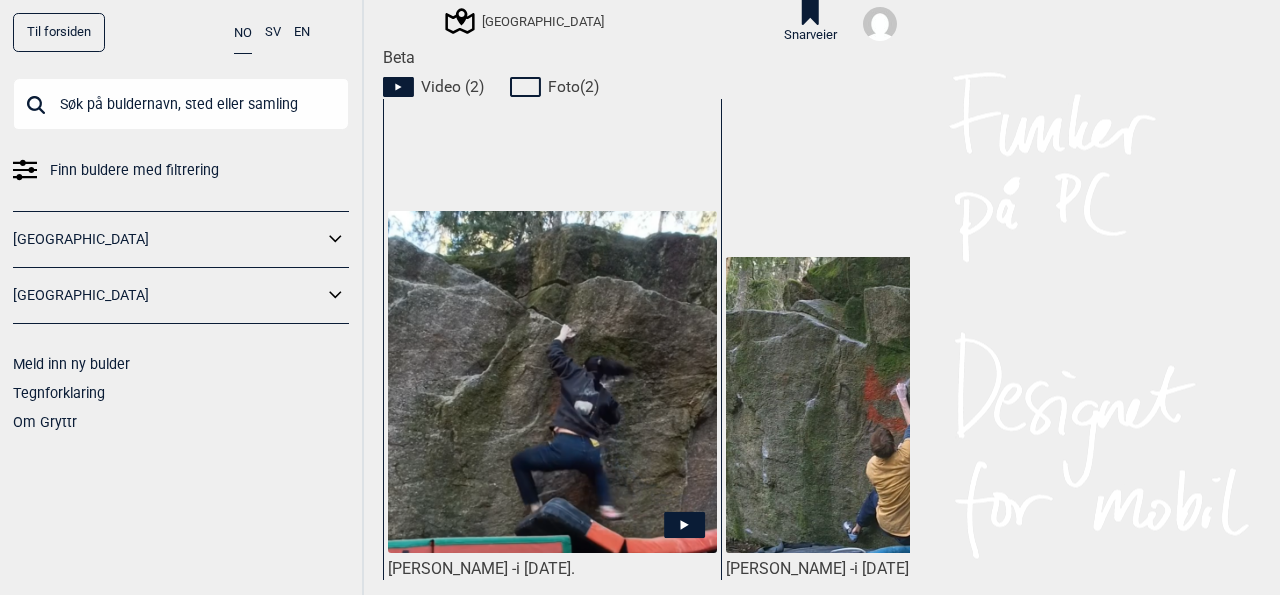 scroll, scrollTop: 1021, scrollLeft: 0, axis: vertical 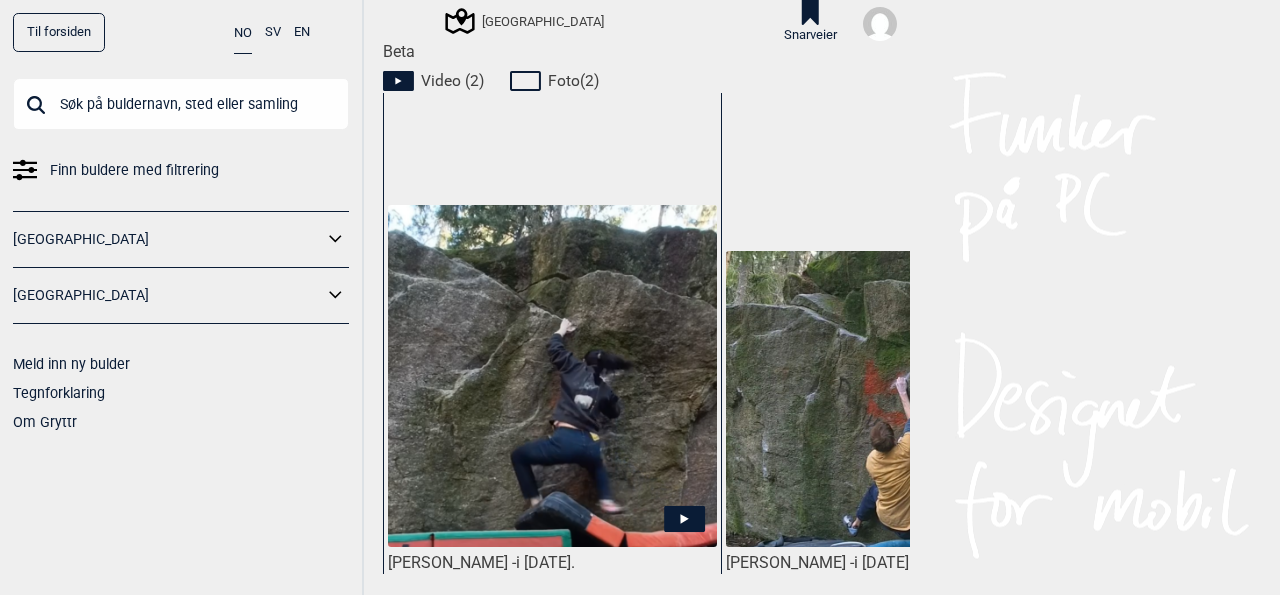 click at bounding box center (552, 377) 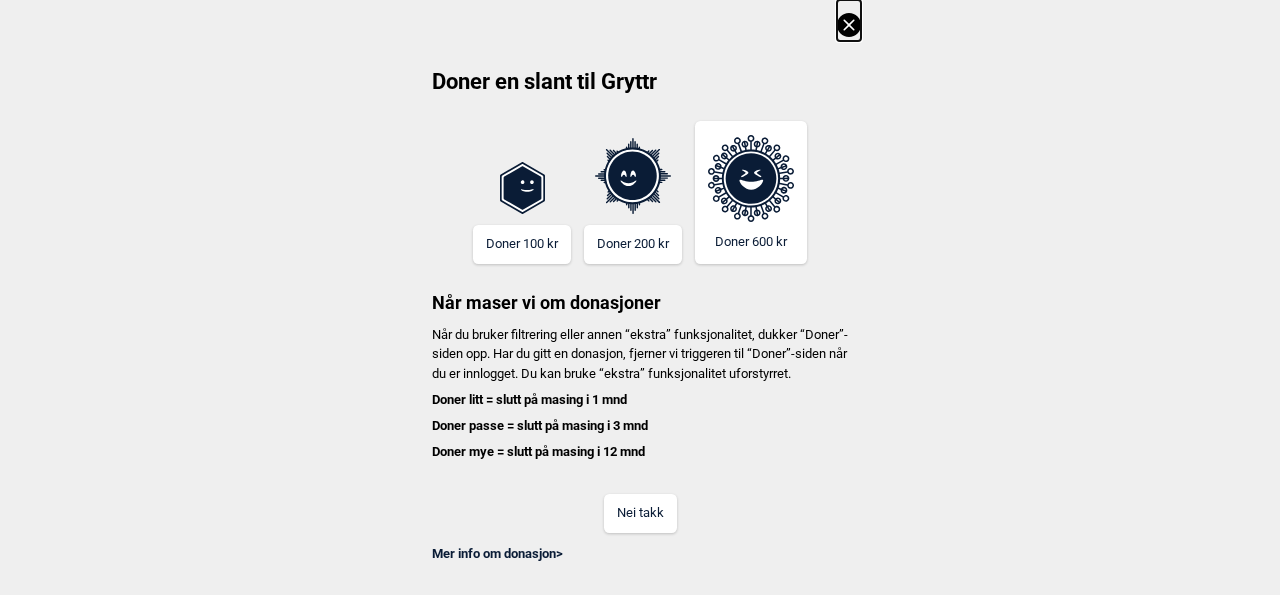 click 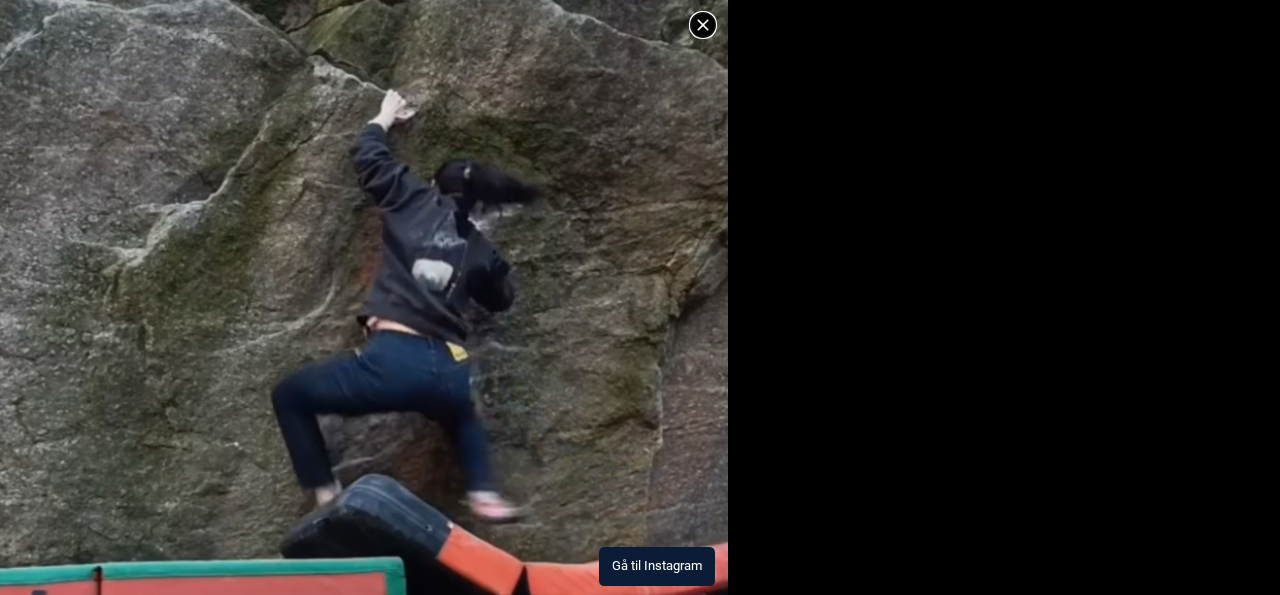 click on "Gå til Instagram" at bounding box center [657, 566] 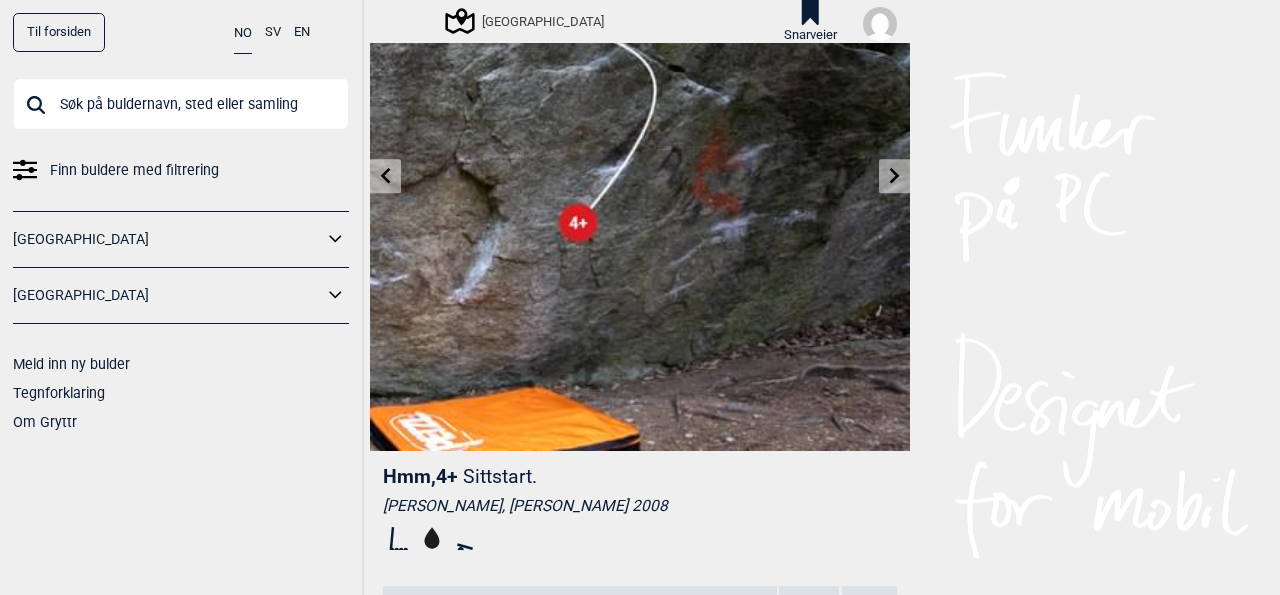 scroll, scrollTop: 166, scrollLeft: 0, axis: vertical 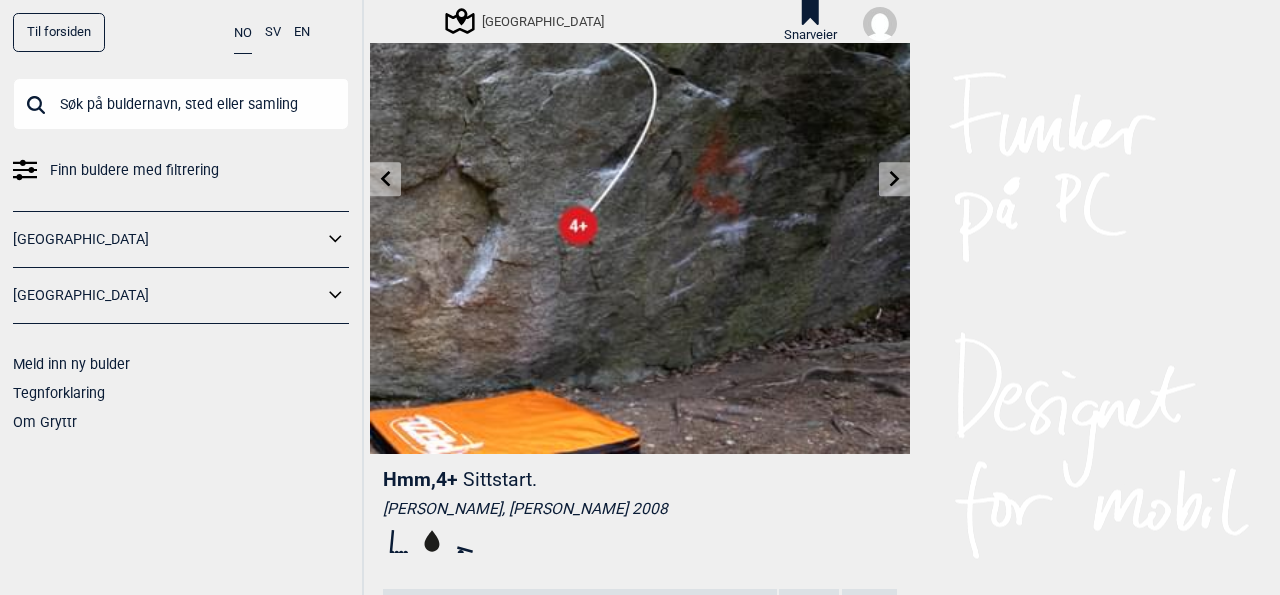 click at bounding box center (894, 179) 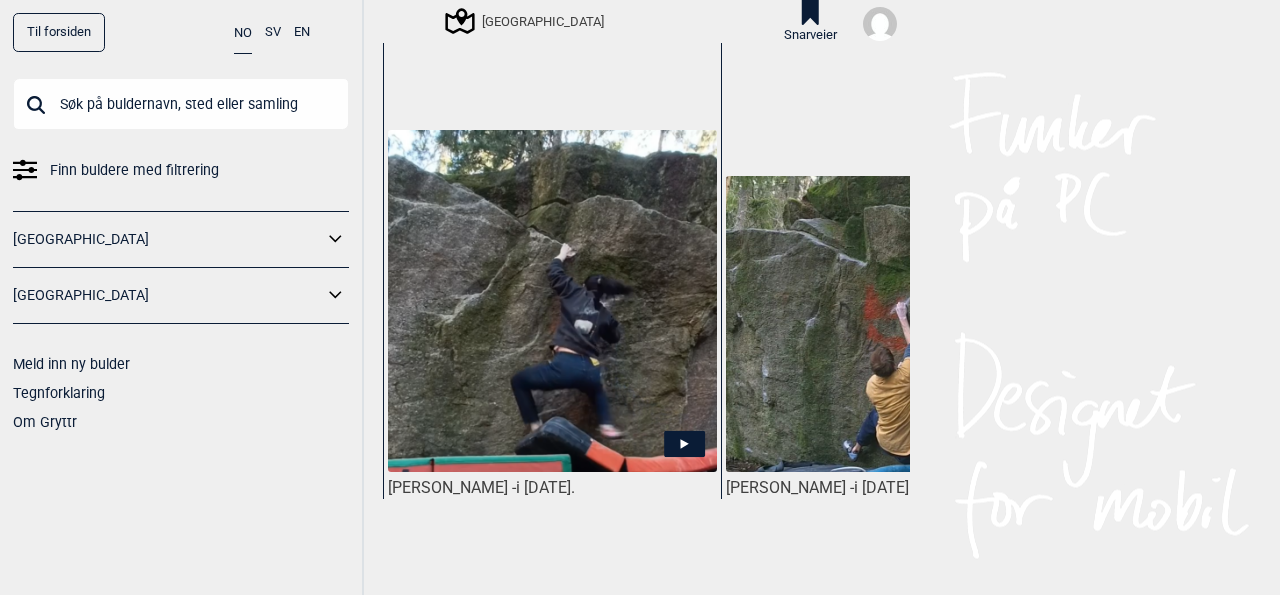 scroll, scrollTop: 1101, scrollLeft: 0, axis: vertical 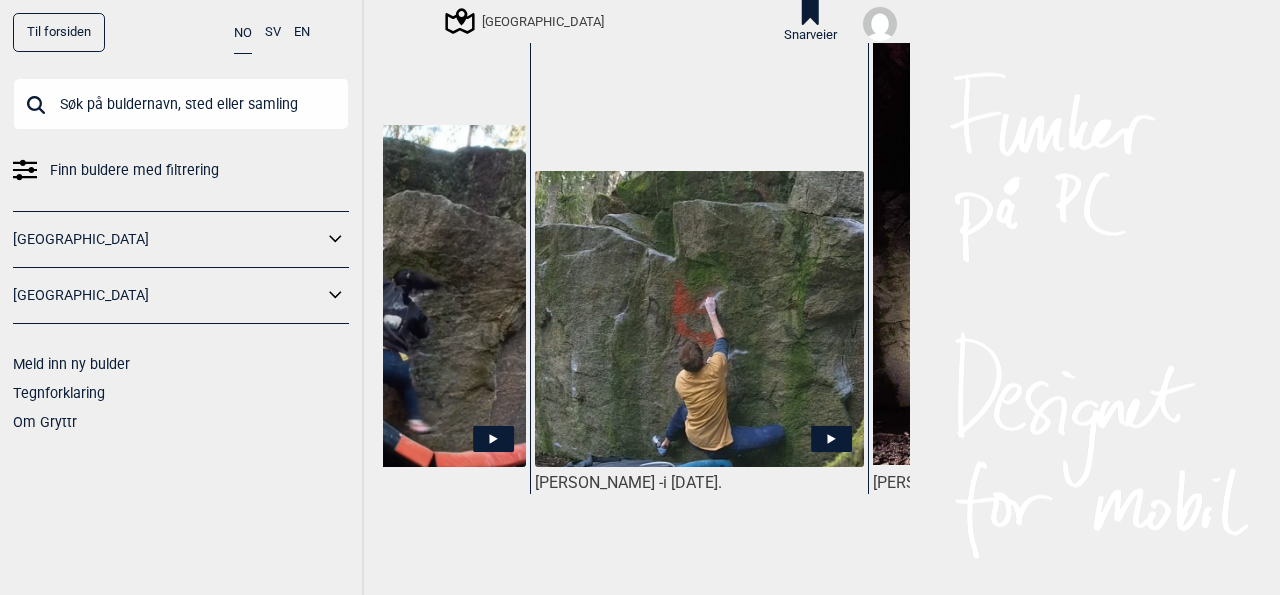 click at bounding box center [699, 320] 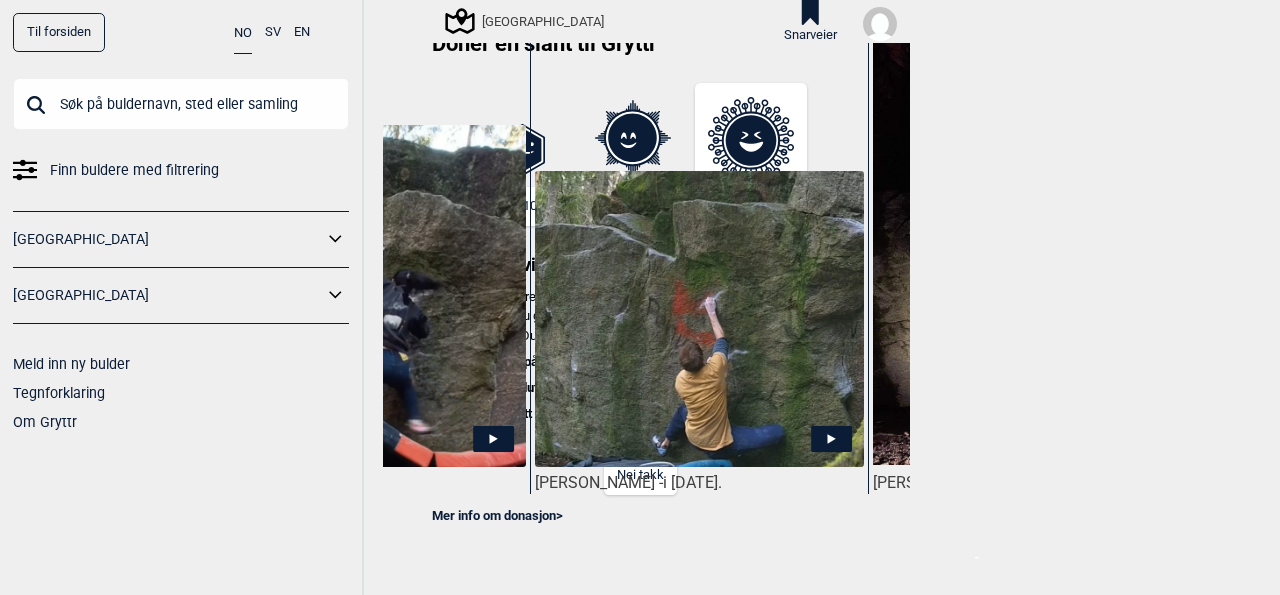 click 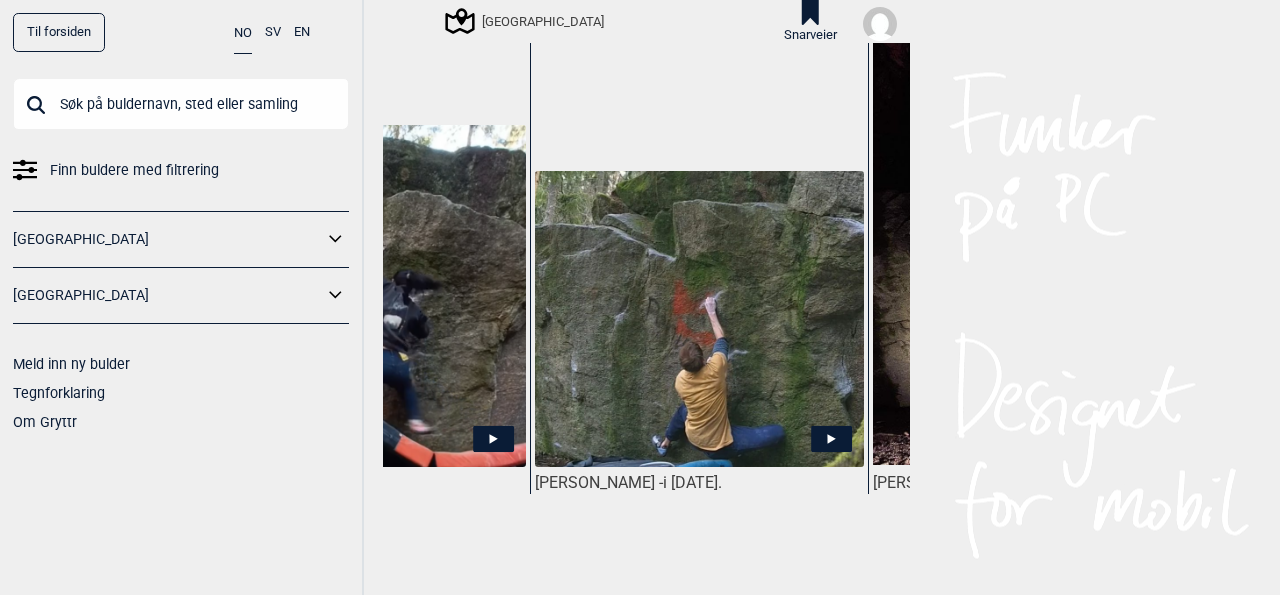click 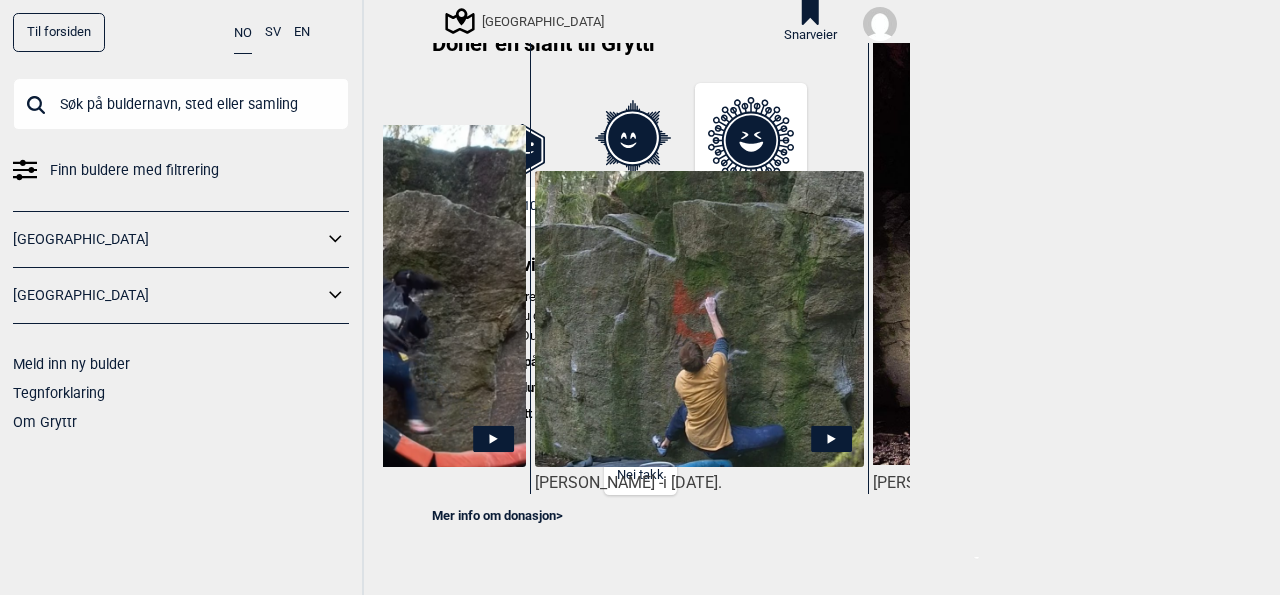 click 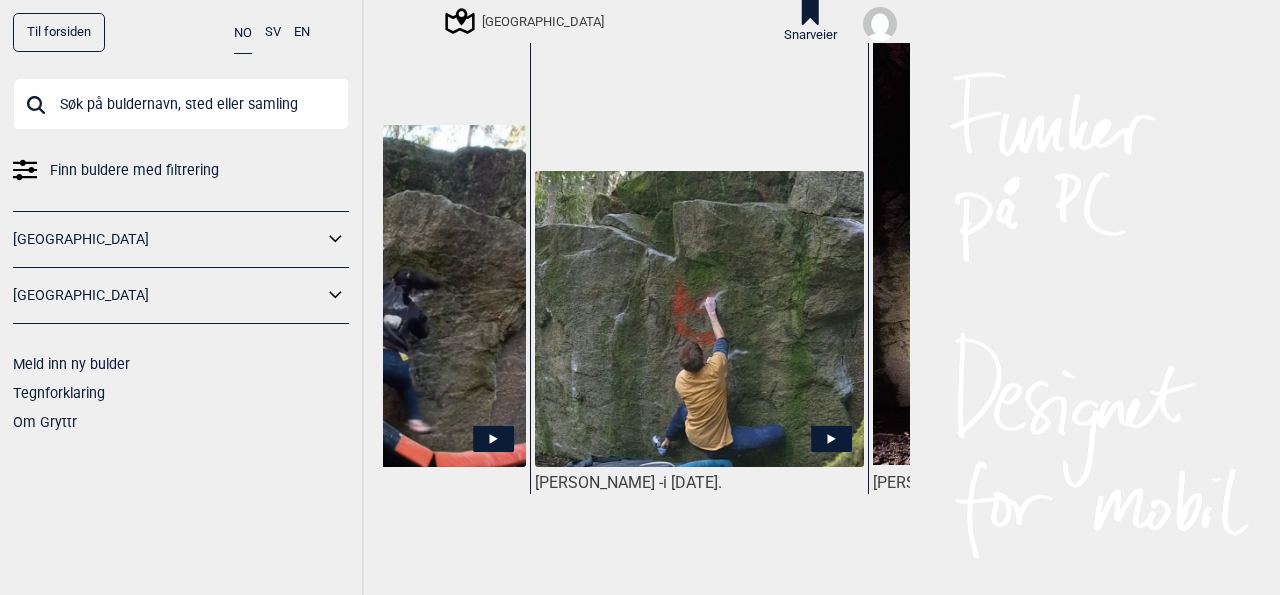 click 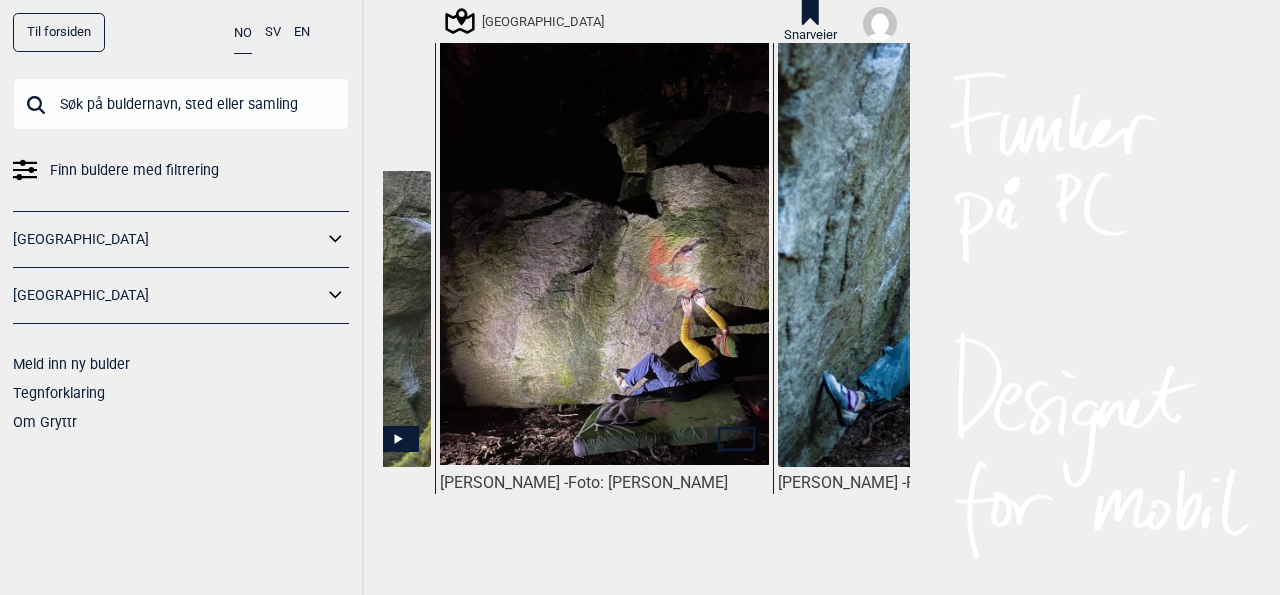 scroll, scrollTop: 0, scrollLeft: 627, axis: horizontal 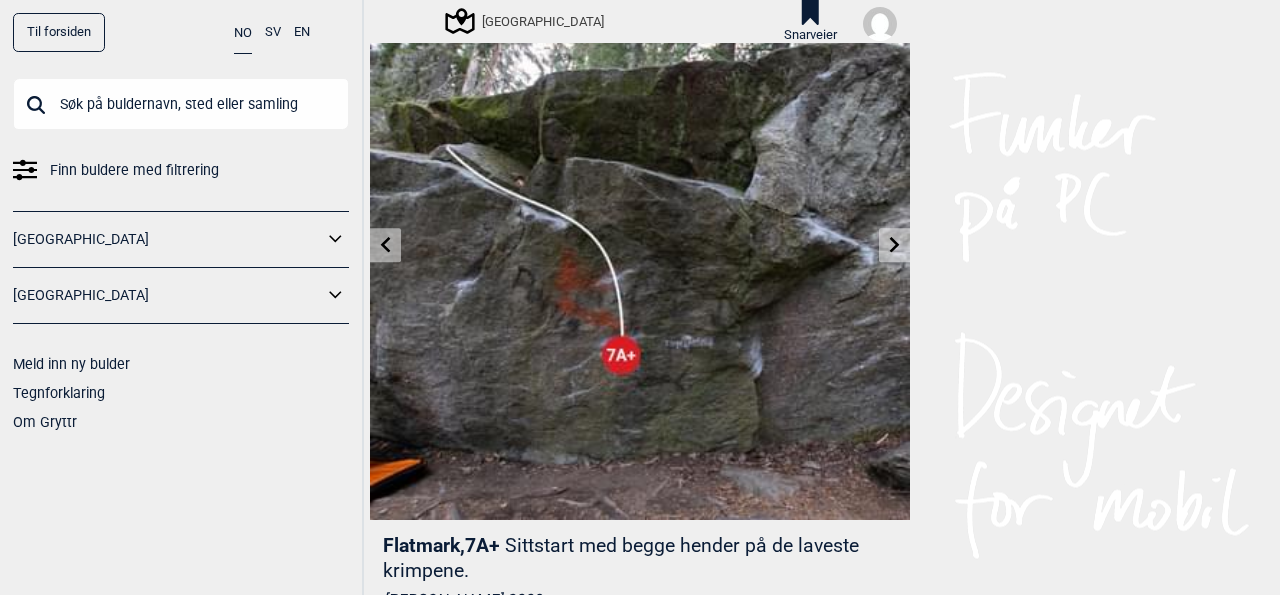 click at bounding box center (894, 245) 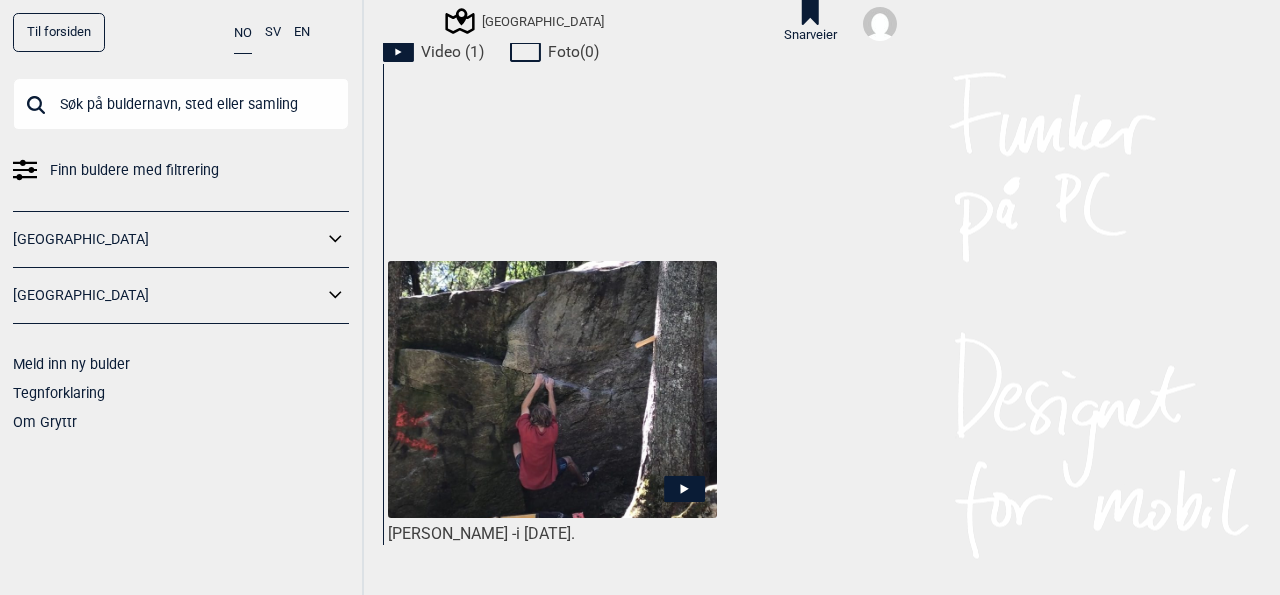 scroll, scrollTop: 993, scrollLeft: 0, axis: vertical 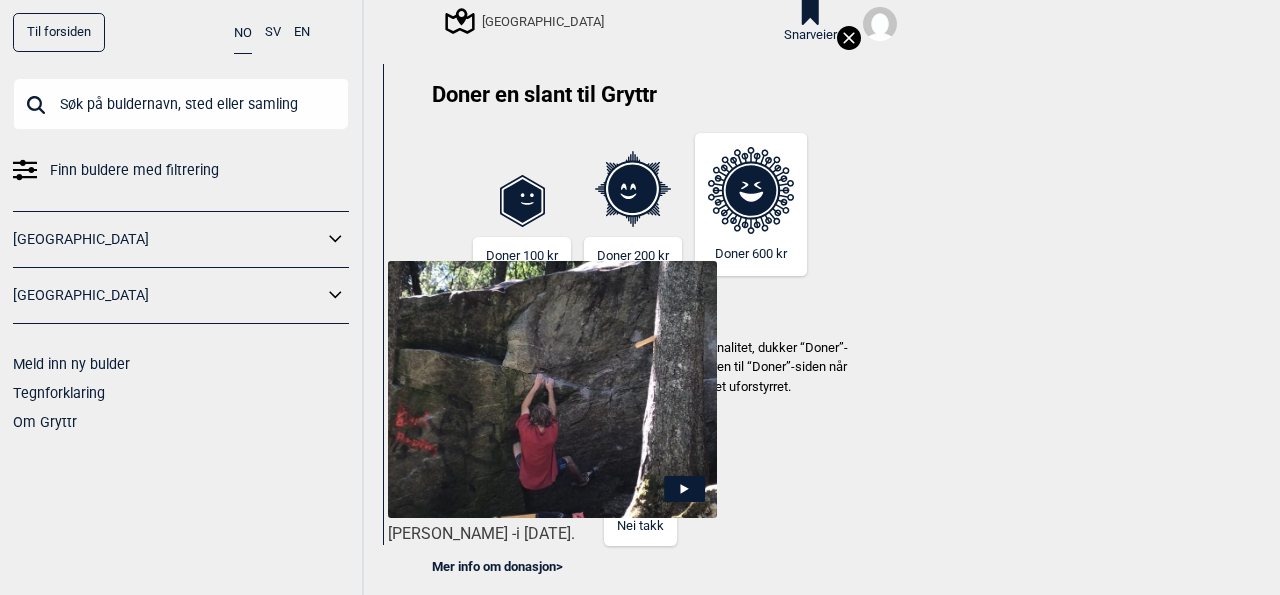 click 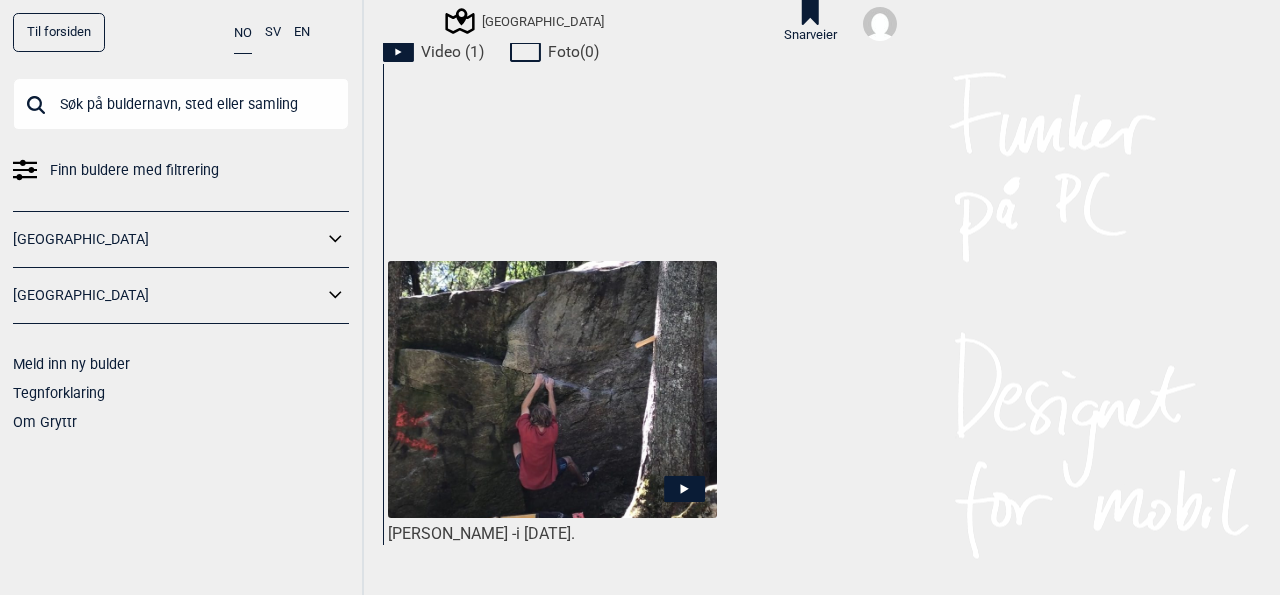 click 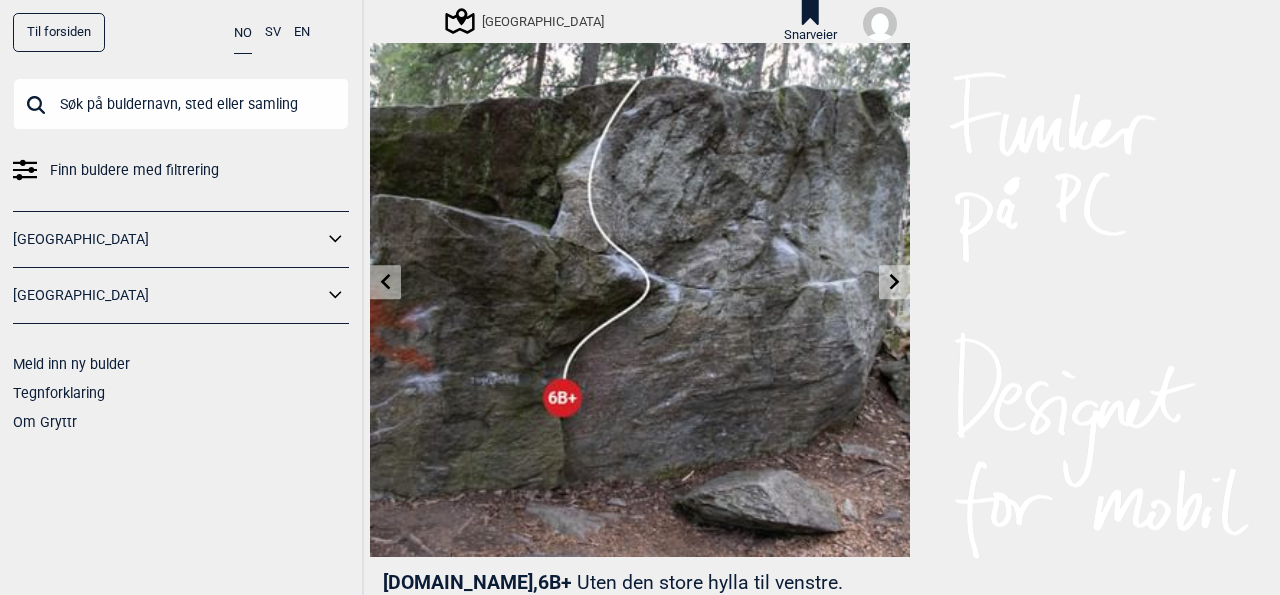 scroll, scrollTop: 61, scrollLeft: 0, axis: vertical 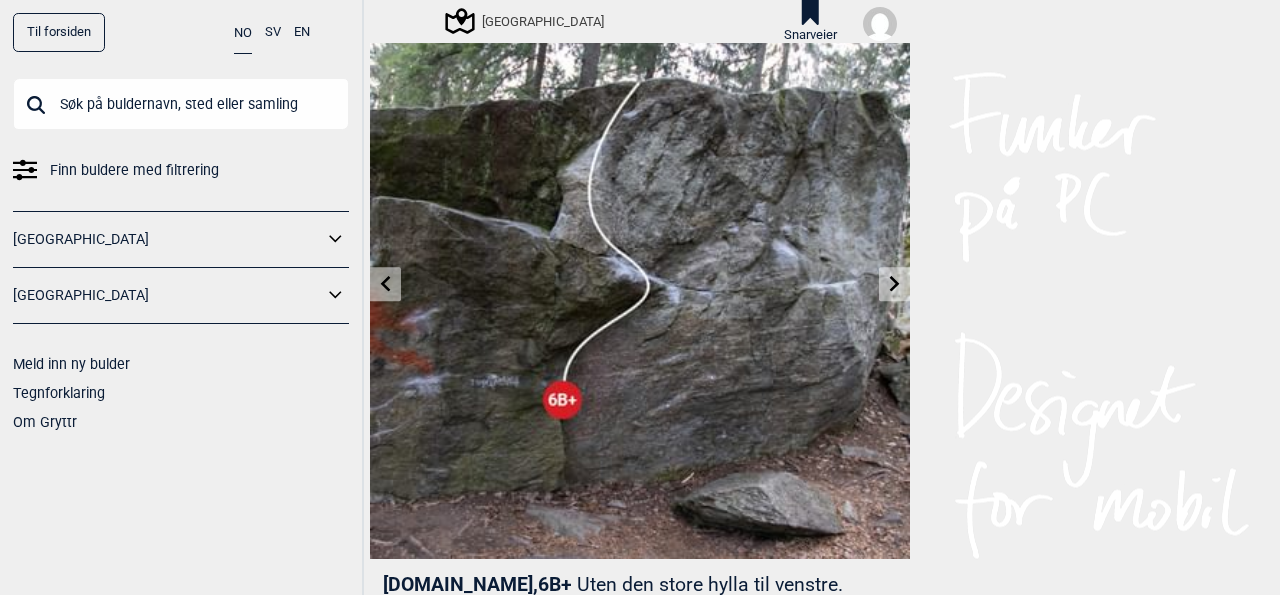 click at bounding box center (894, 284) 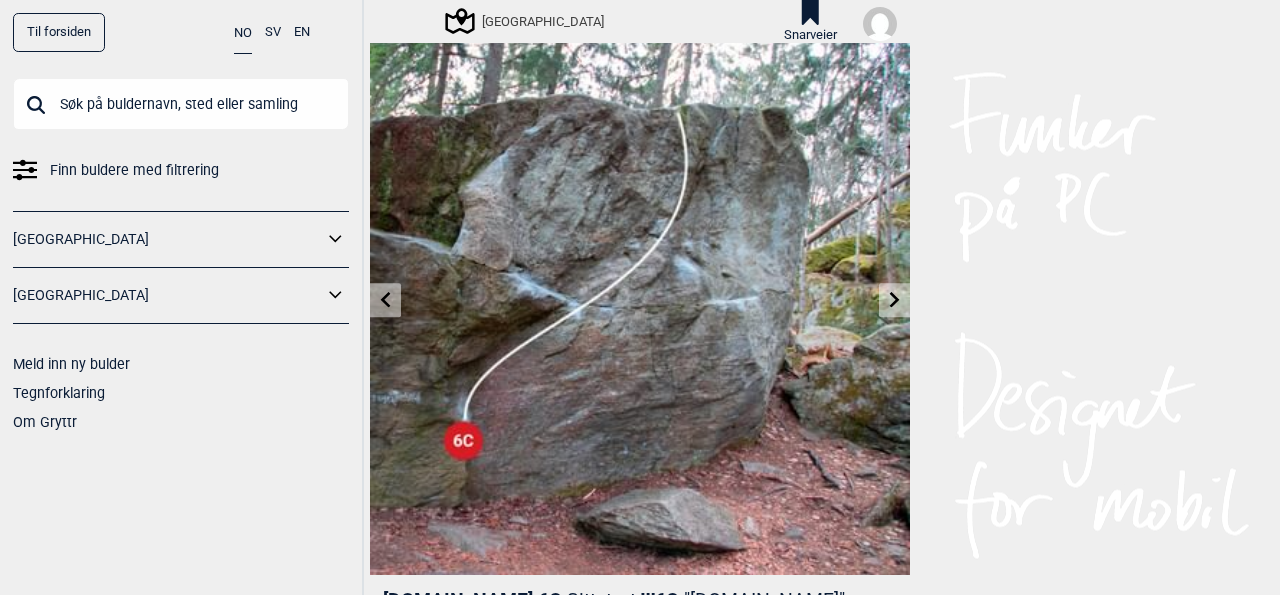 scroll, scrollTop: 44, scrollLeft: 0, axis: vertical 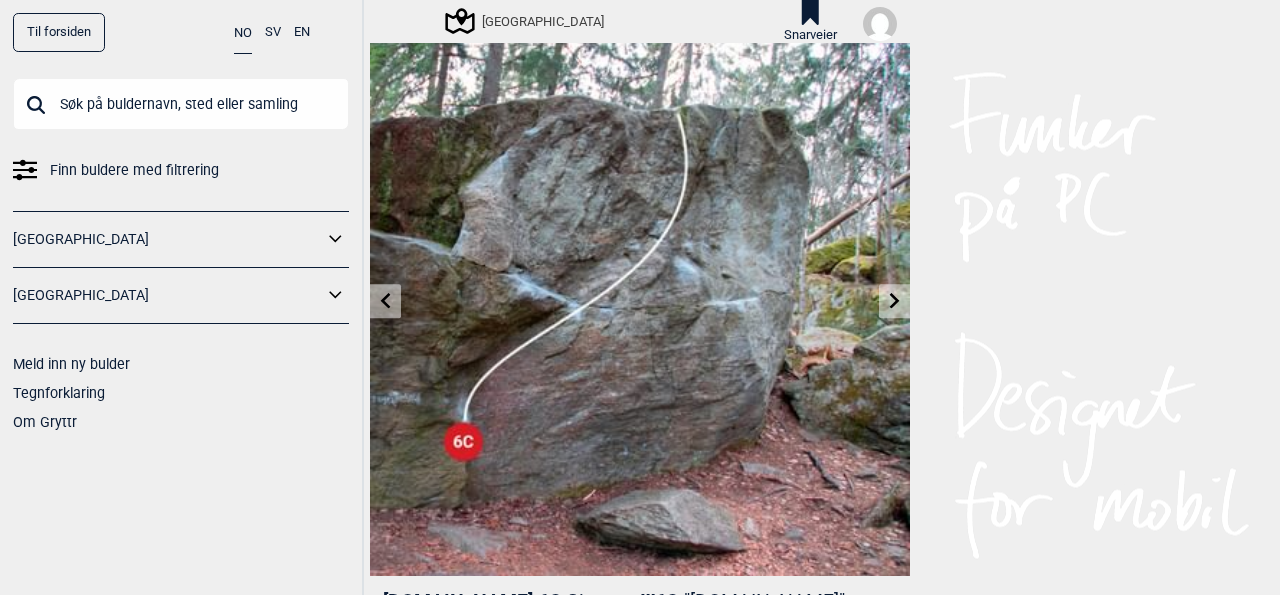 click 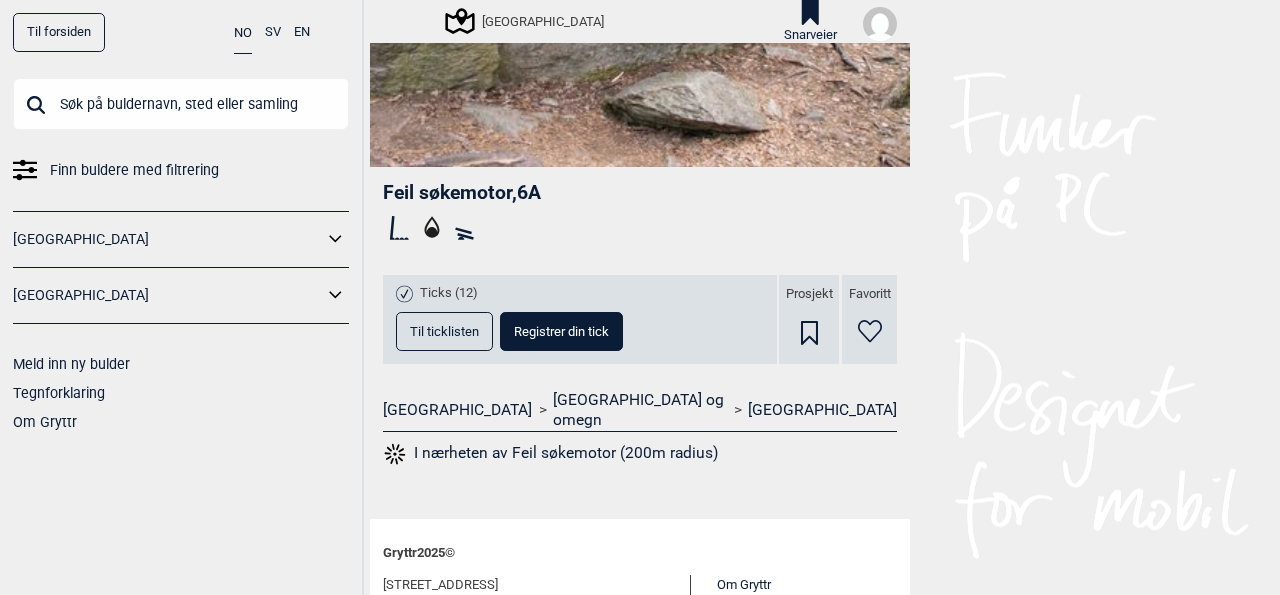 scroll, scrollTop: 463, scrollLeft: 0, axis: vertical 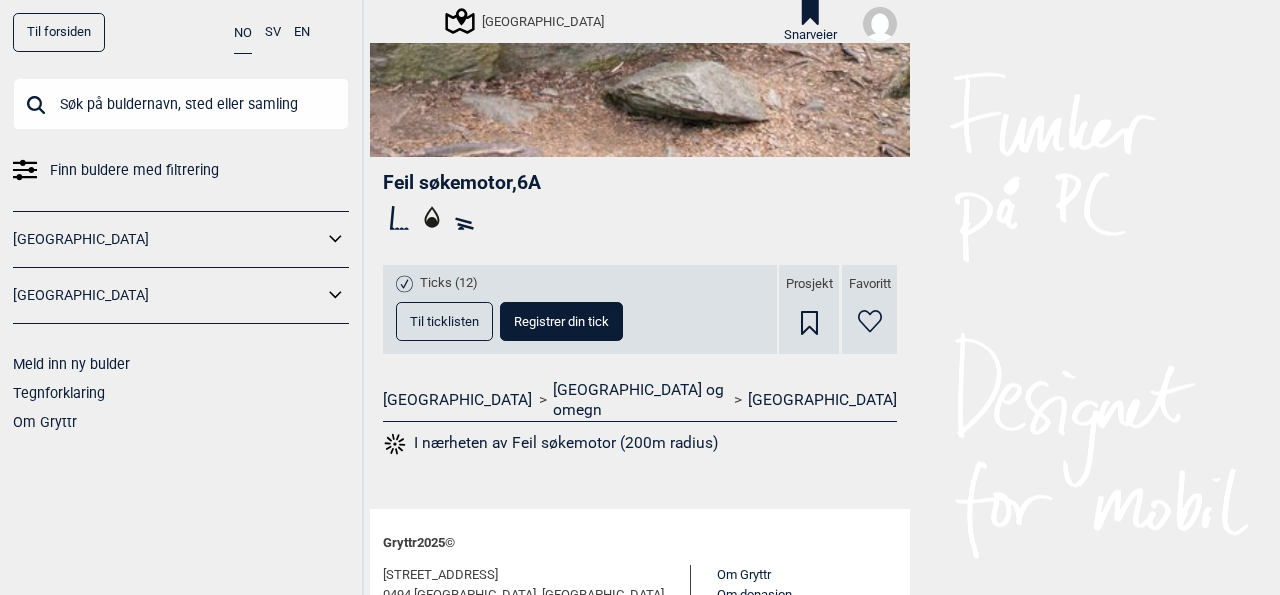 click on "Til ticklisten" at bounding box center [444, 321] 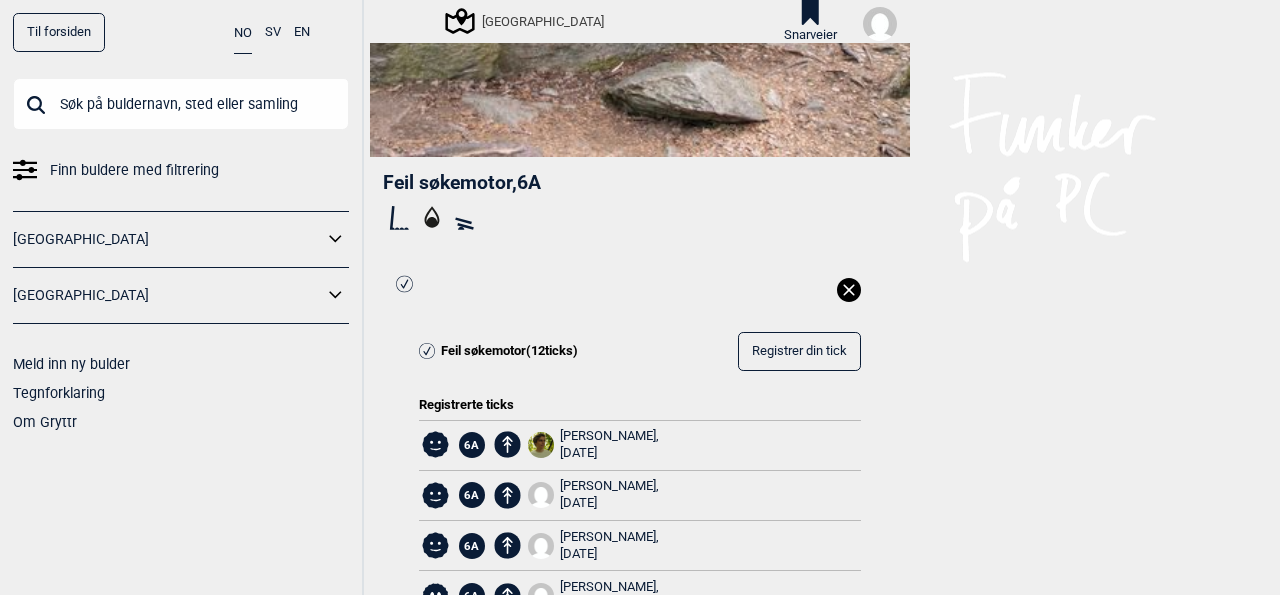 scroll, scrollTop: 191, scrollLeft: 0, axis: vertical 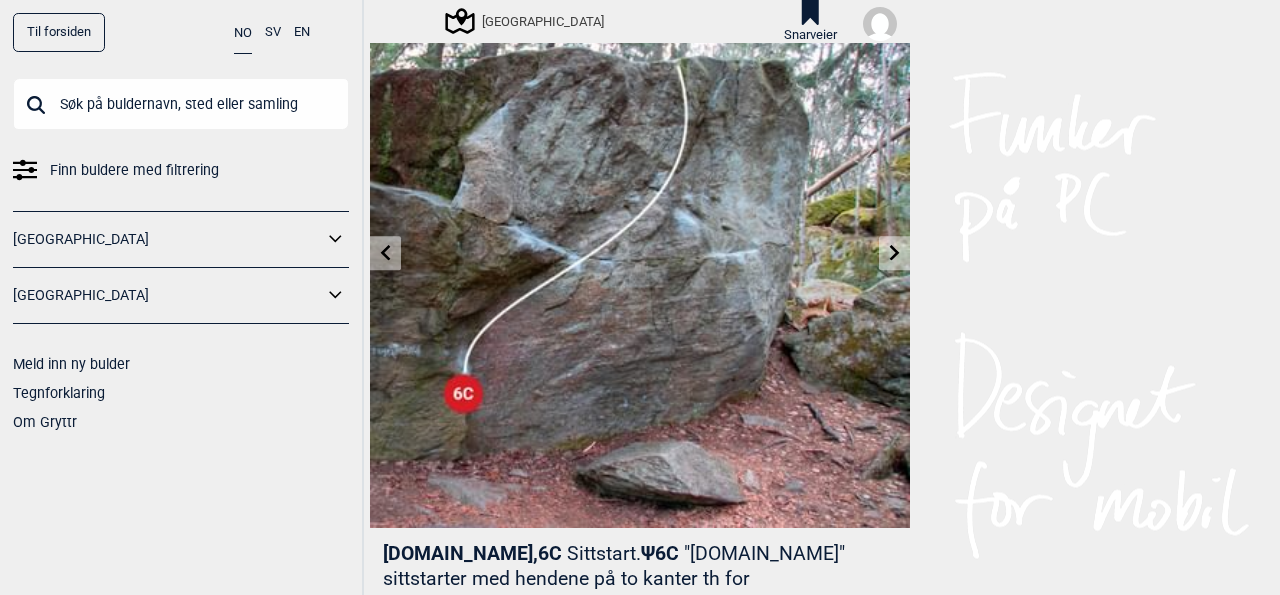 click 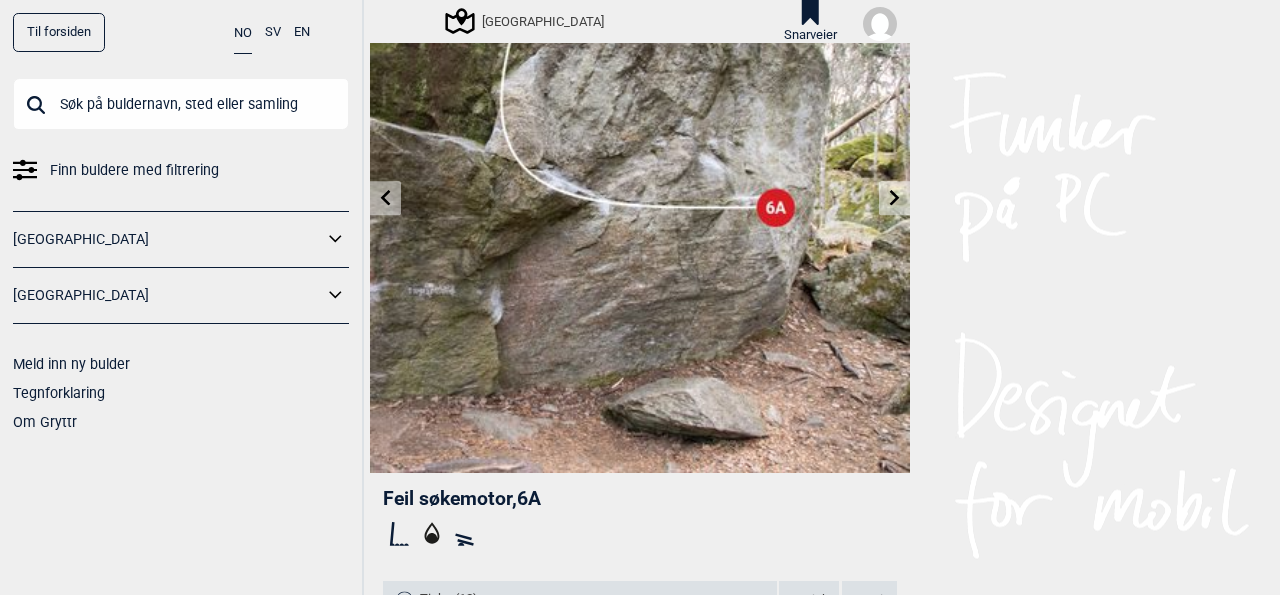 scroll, scrollTop: 148, scrollLeft: 0, axis: vertical 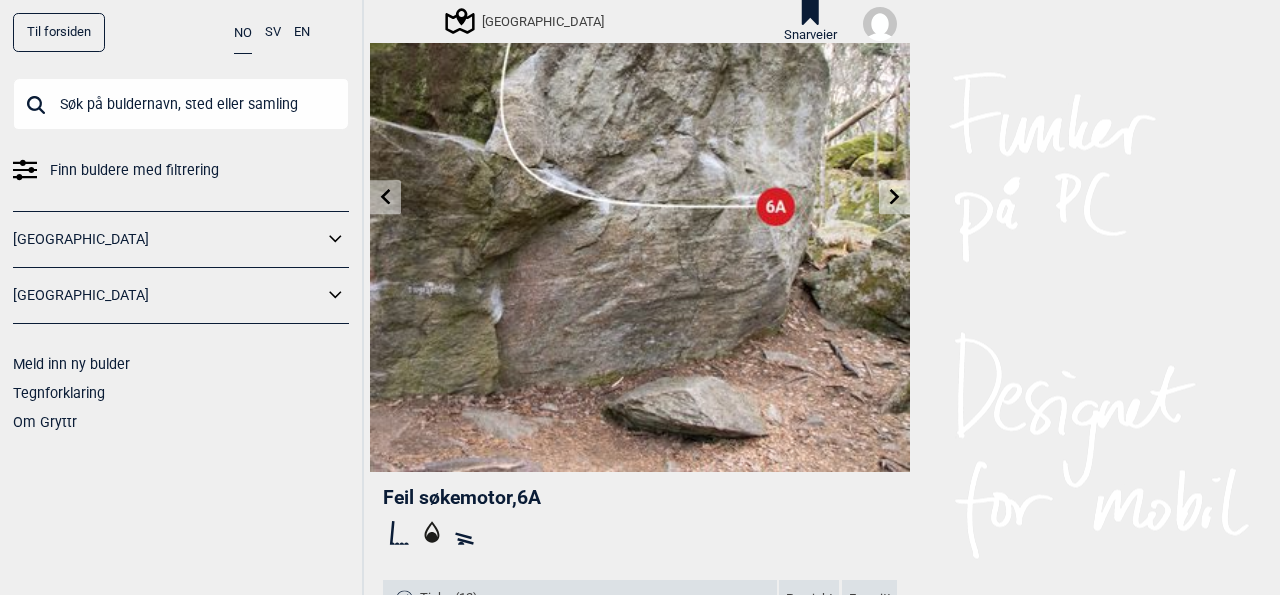click 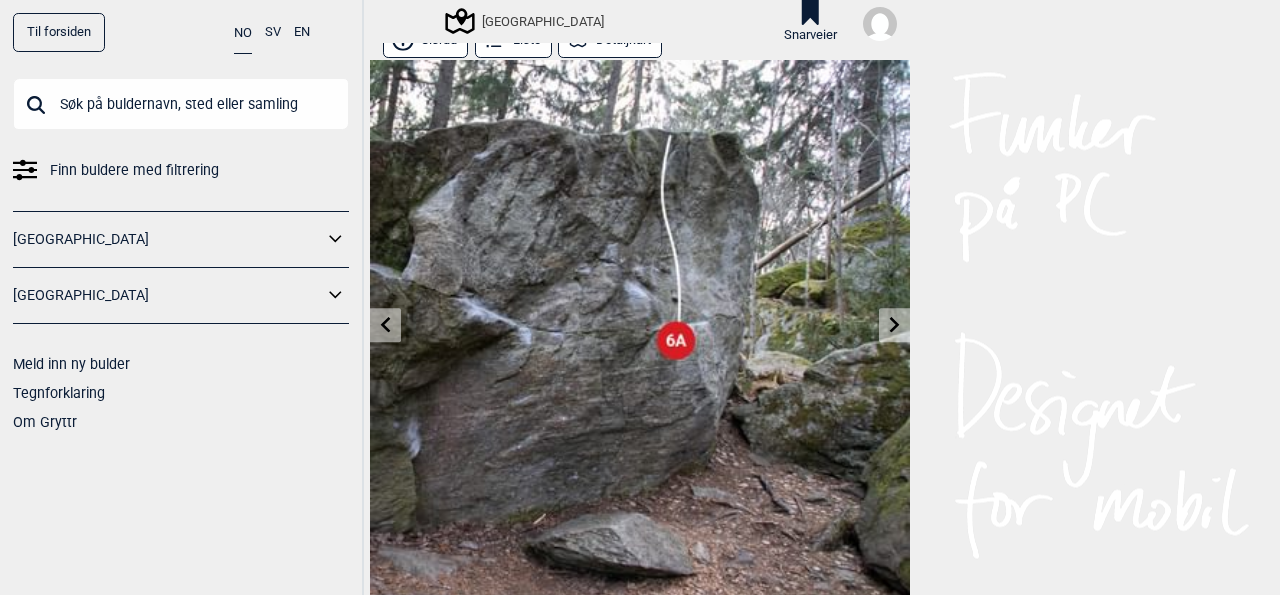 scroll, scrollTop: 13, scrollLeft: 0, axis: vertical 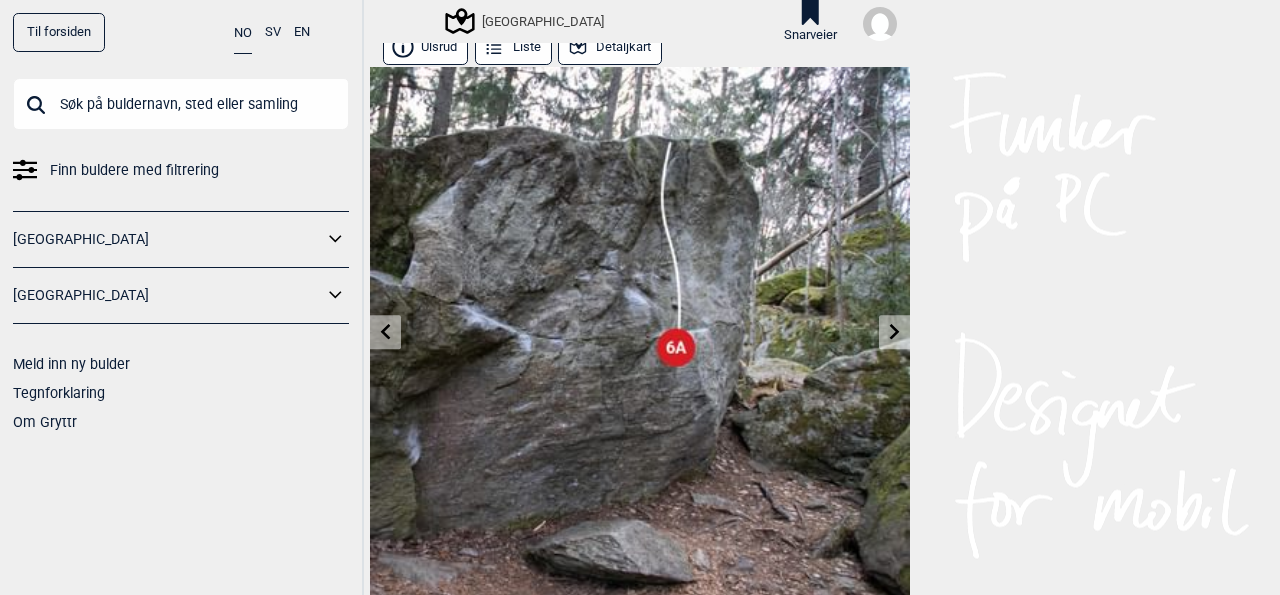 click at bounding box center [894, 332] 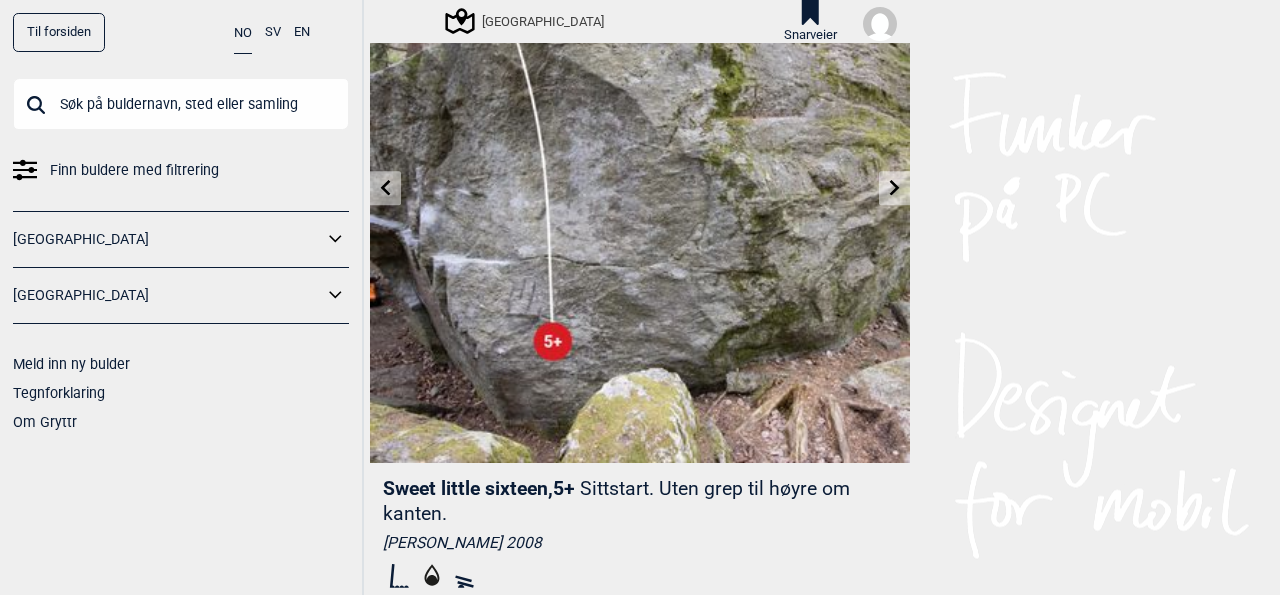scroll, scrollTop: 42, scrollLeft: 0, axis: vertical 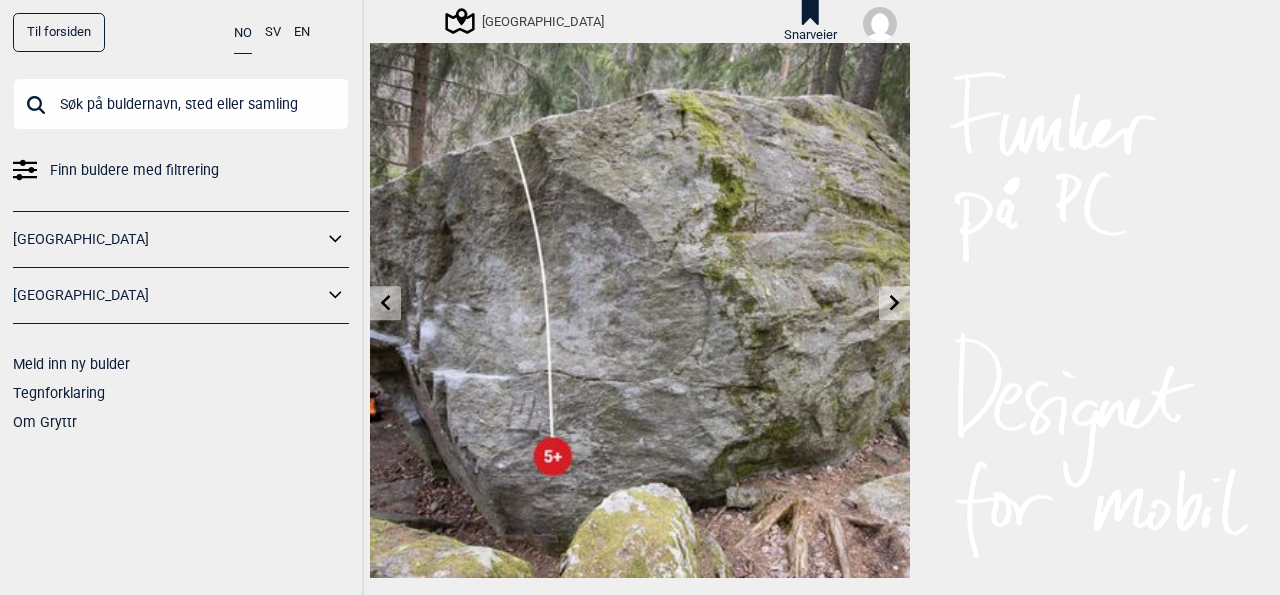 click at bounding box center (894, 303) 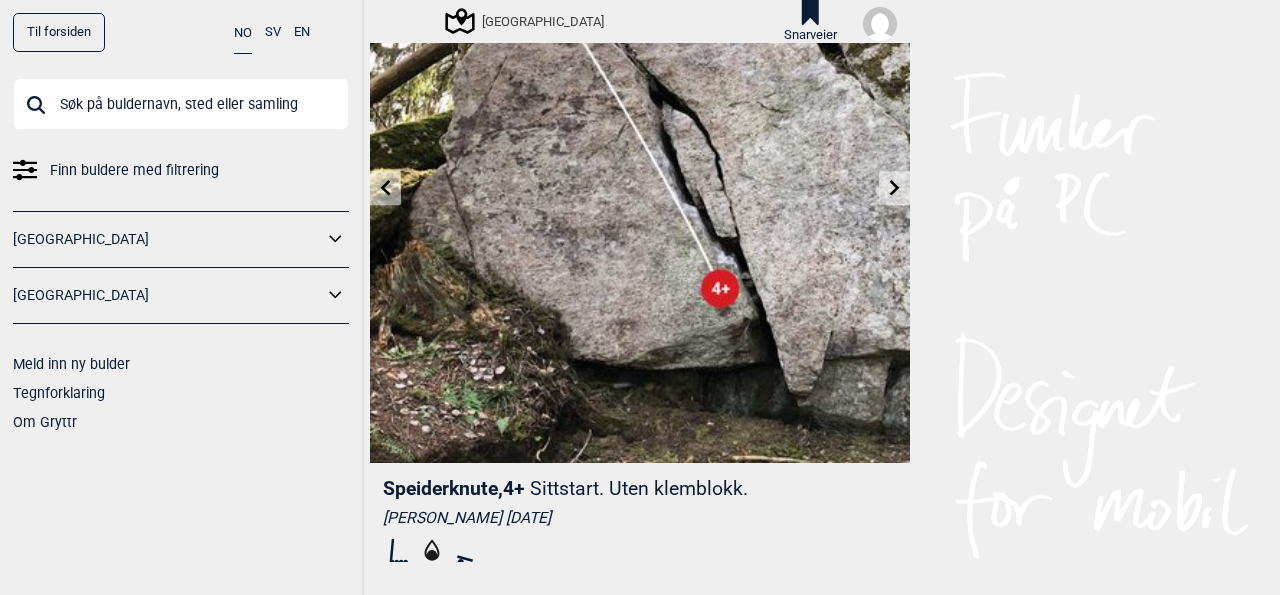 scroll, scrollTop: 159, scrollLeft: 0, axis: vertical 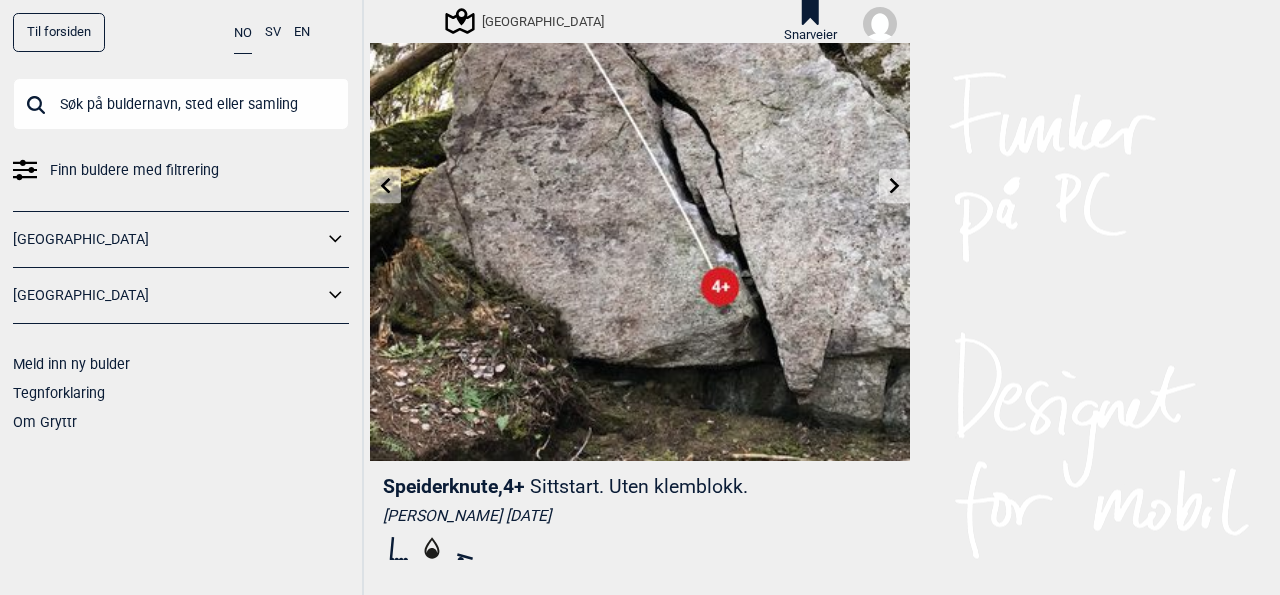 click at bounding box center [894, 186] 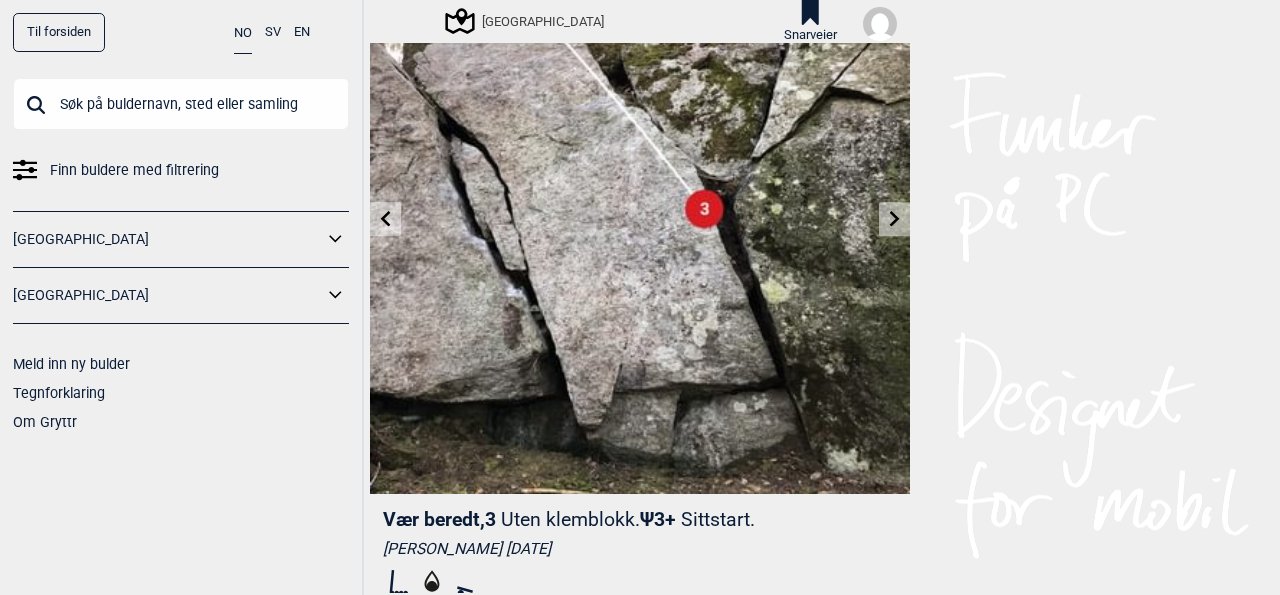 scroll, scrollTop: 116, scrollLeft: 0, axis: vertical 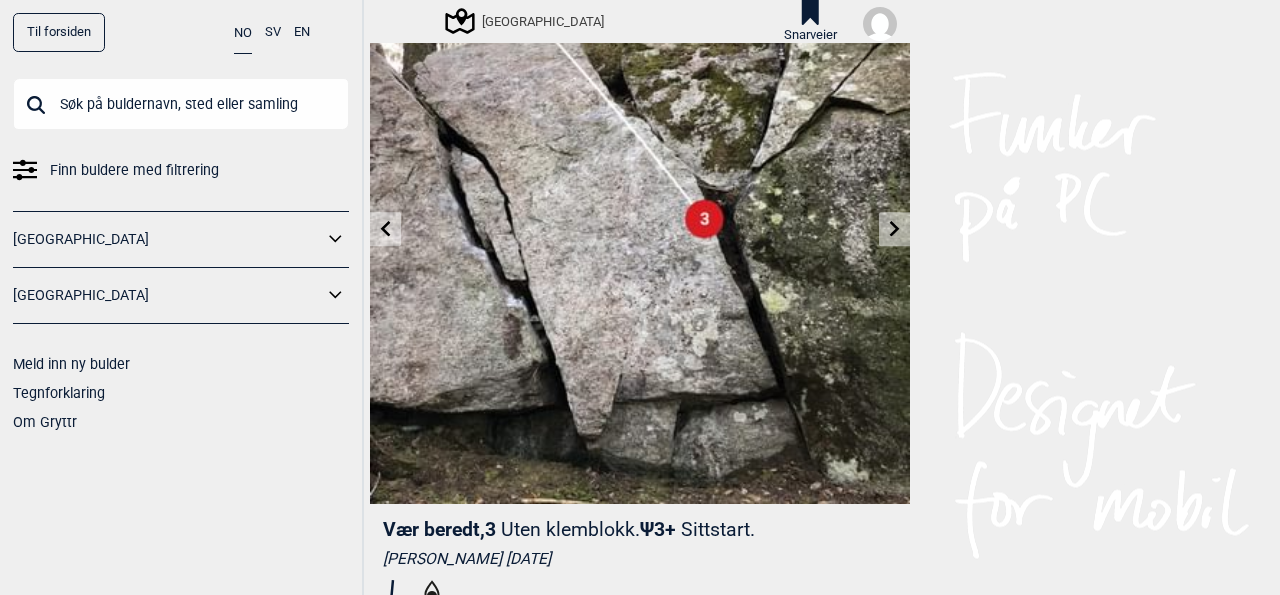 click 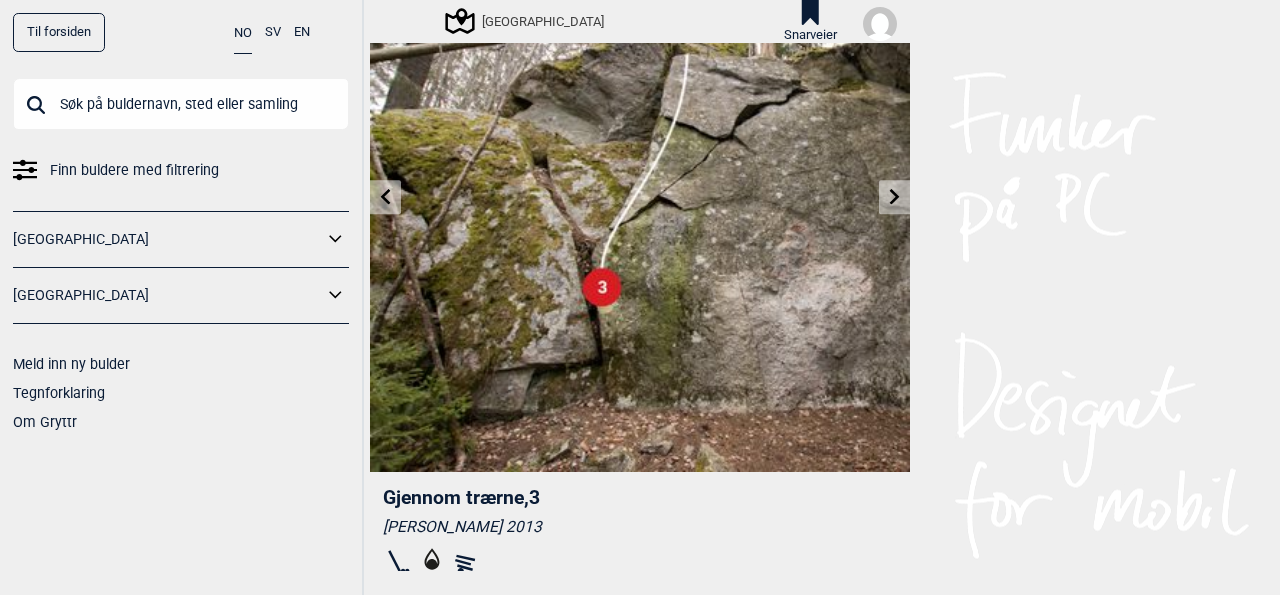 scroll, scrollTop: 149, scrollLeft: 0, axis: vertical 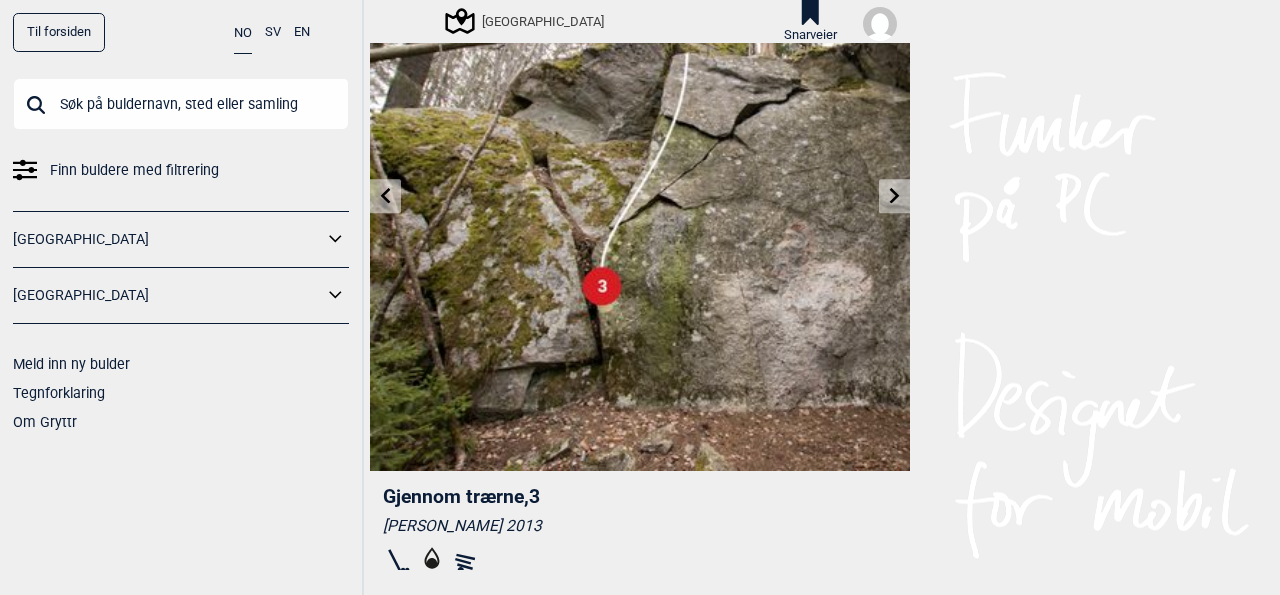 click at bounding box center [894, 196] 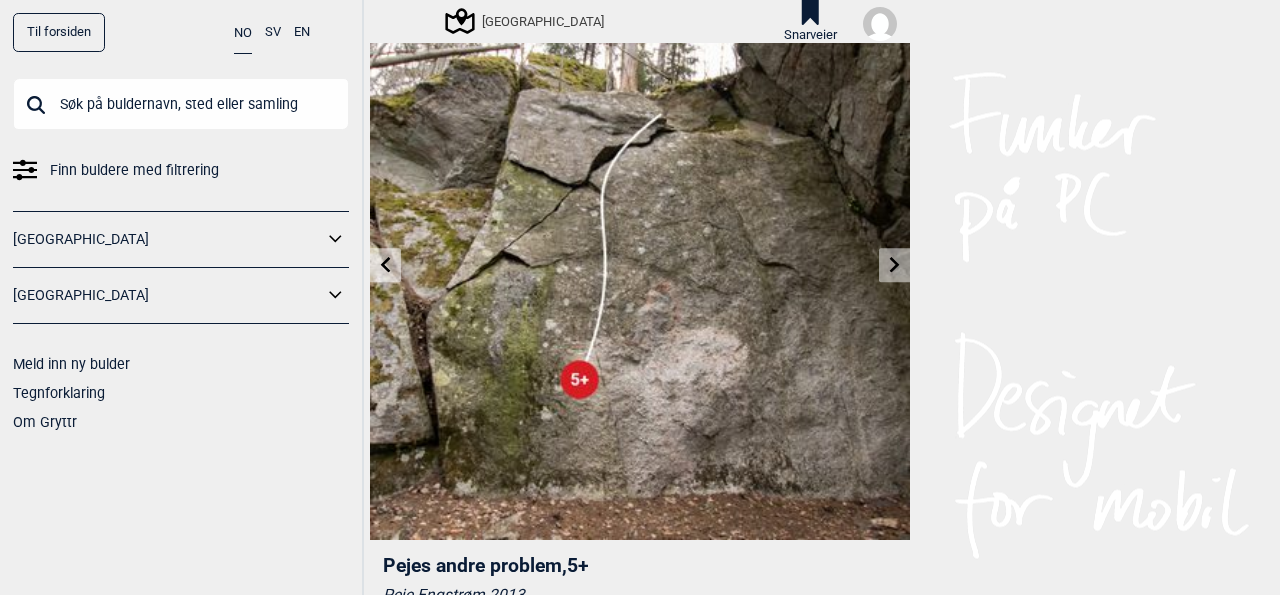 scroll, scrollTop: 75, scrollLeft: 0, axis: vertical 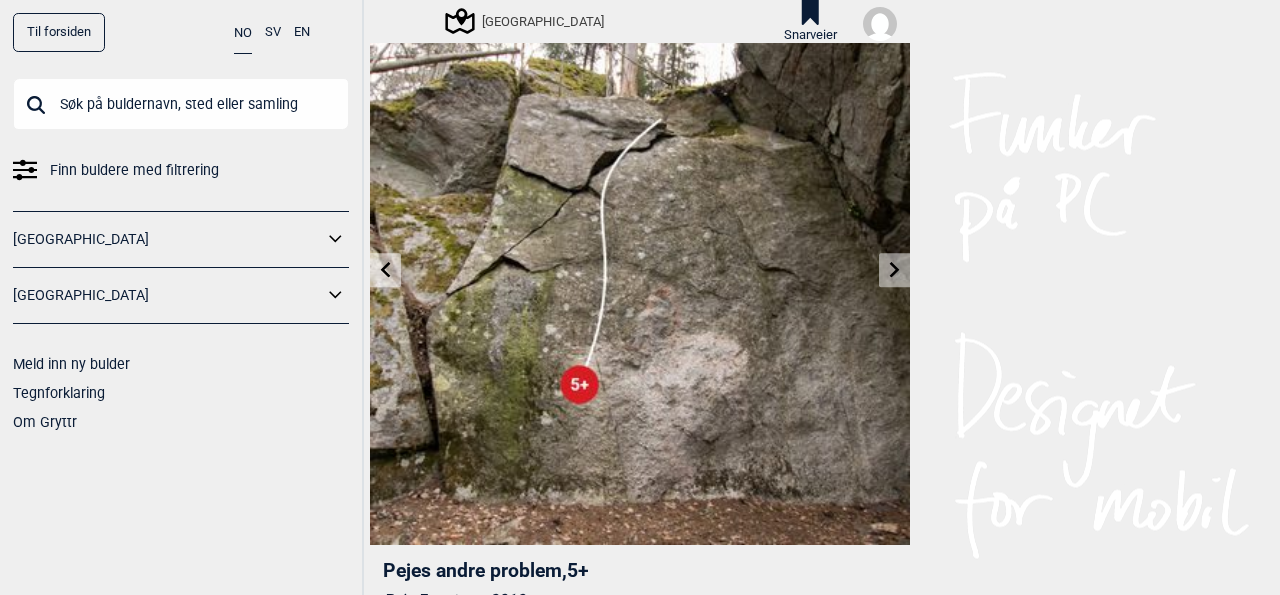 click 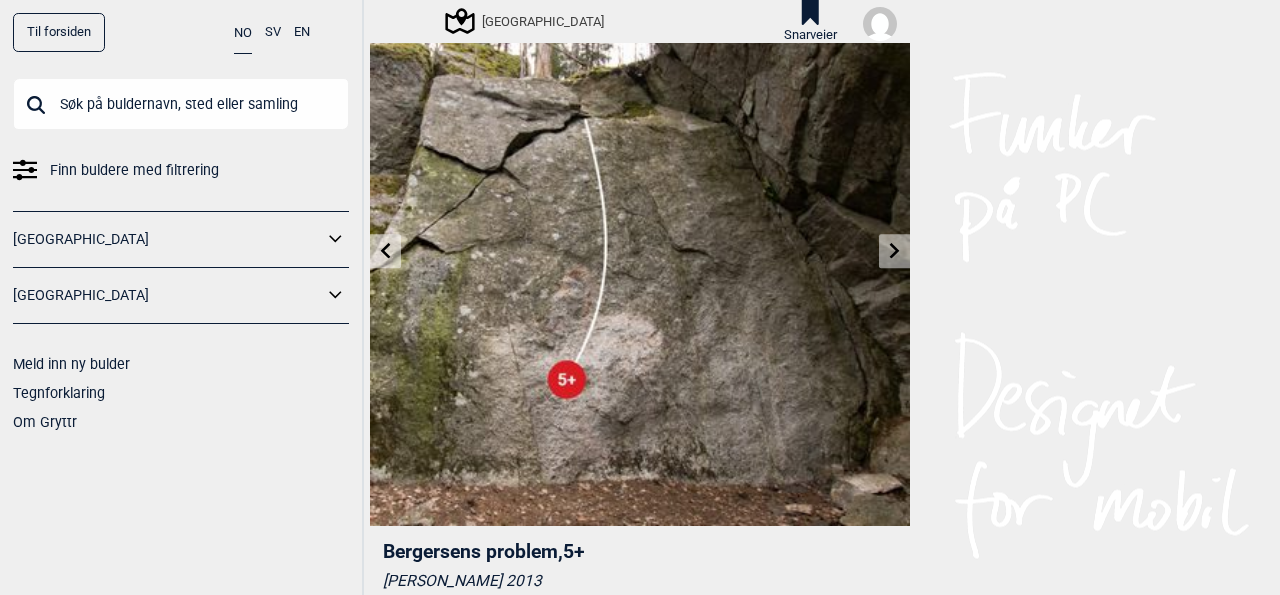 scroll, scrollTop: 90, scrollLeft: 0, axis: vertical 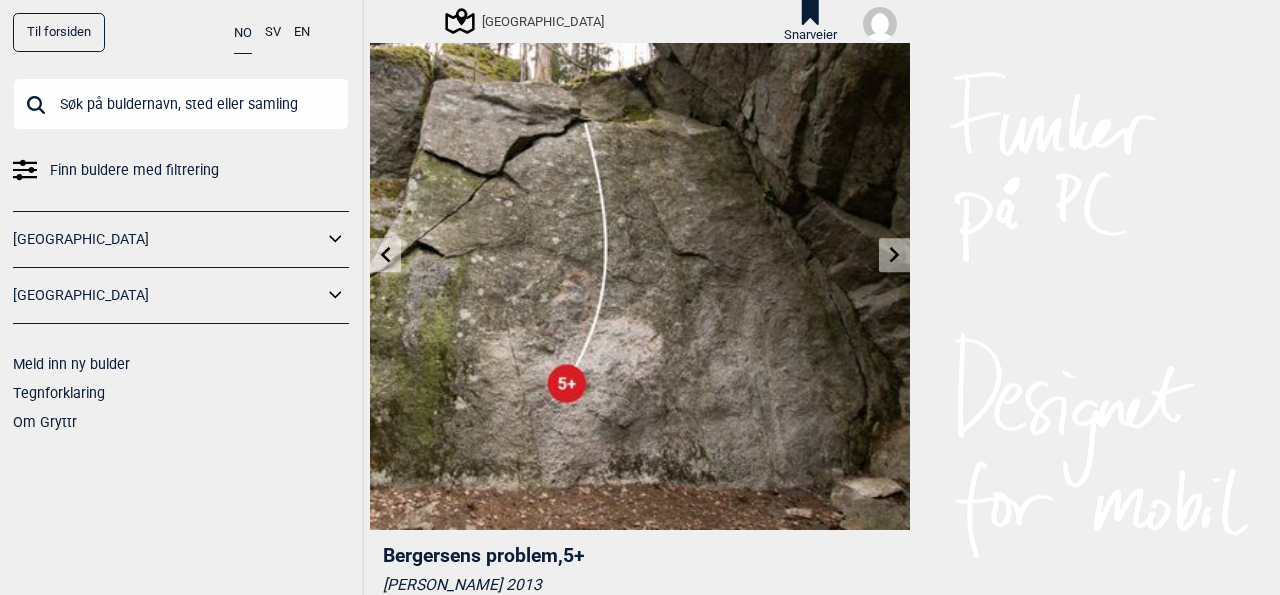 click 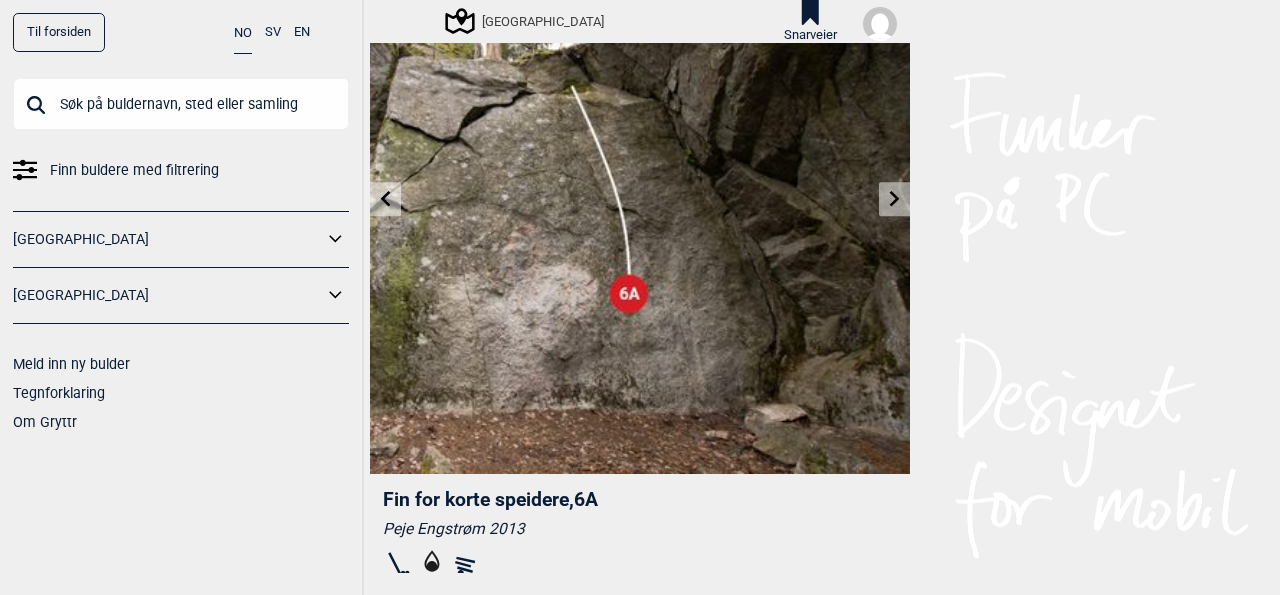 scroll, scrollTop: 161, scrollLeft: 0, axis: vertical 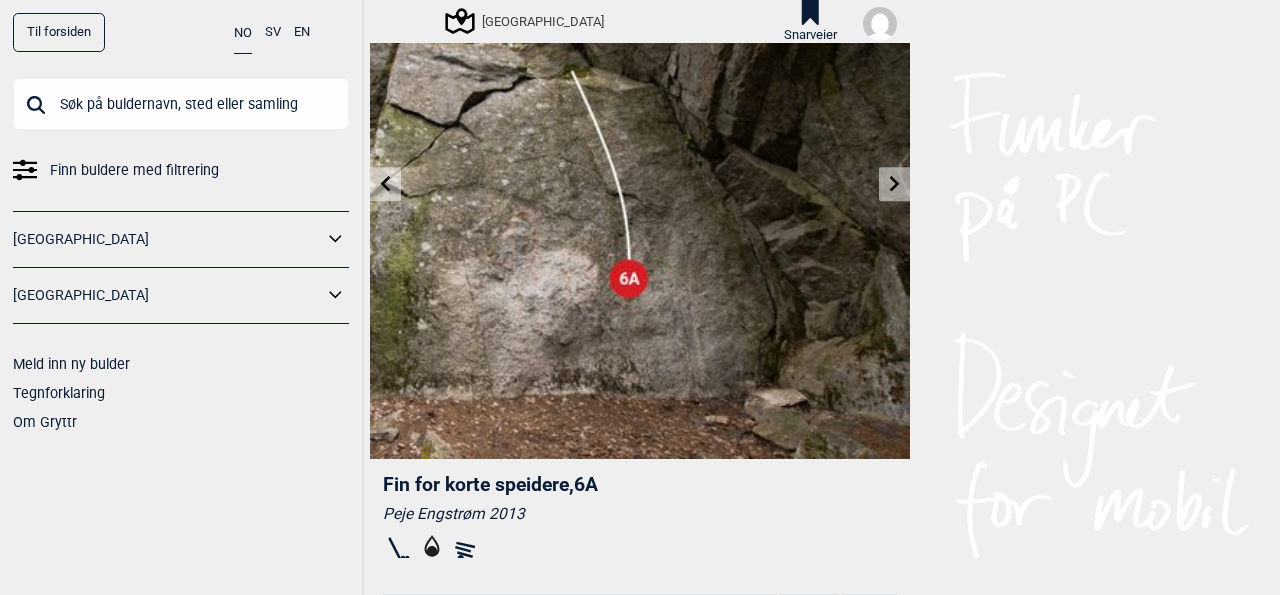 click 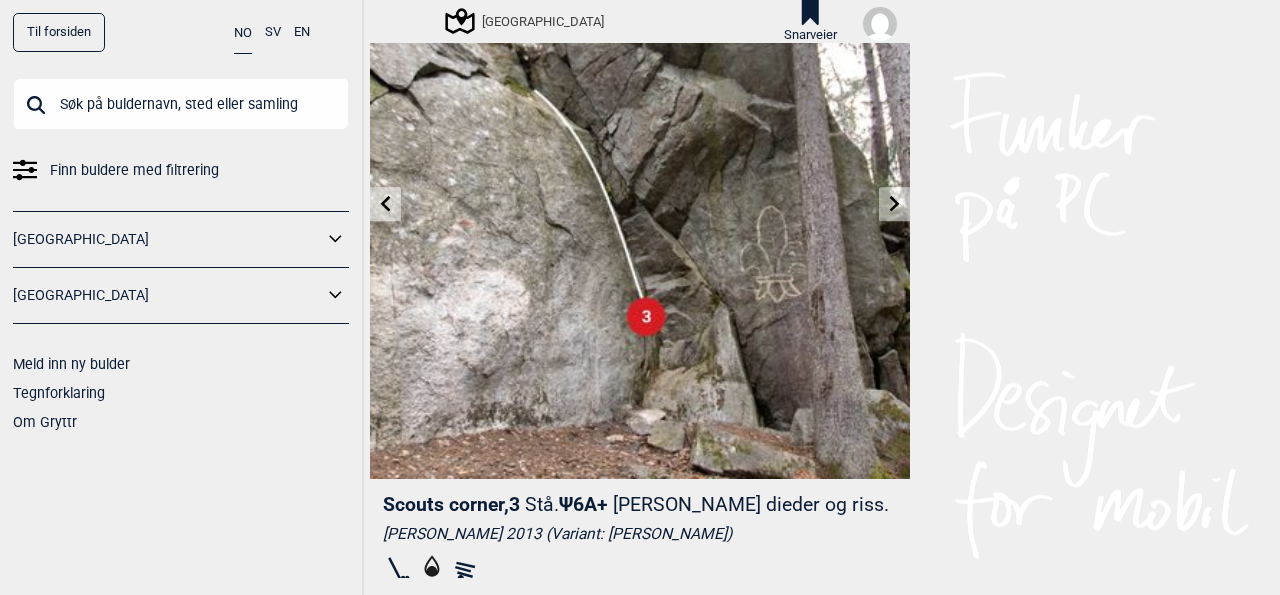 scroll, scrollTop: 143, scrollLeft: 0, axis: vertical 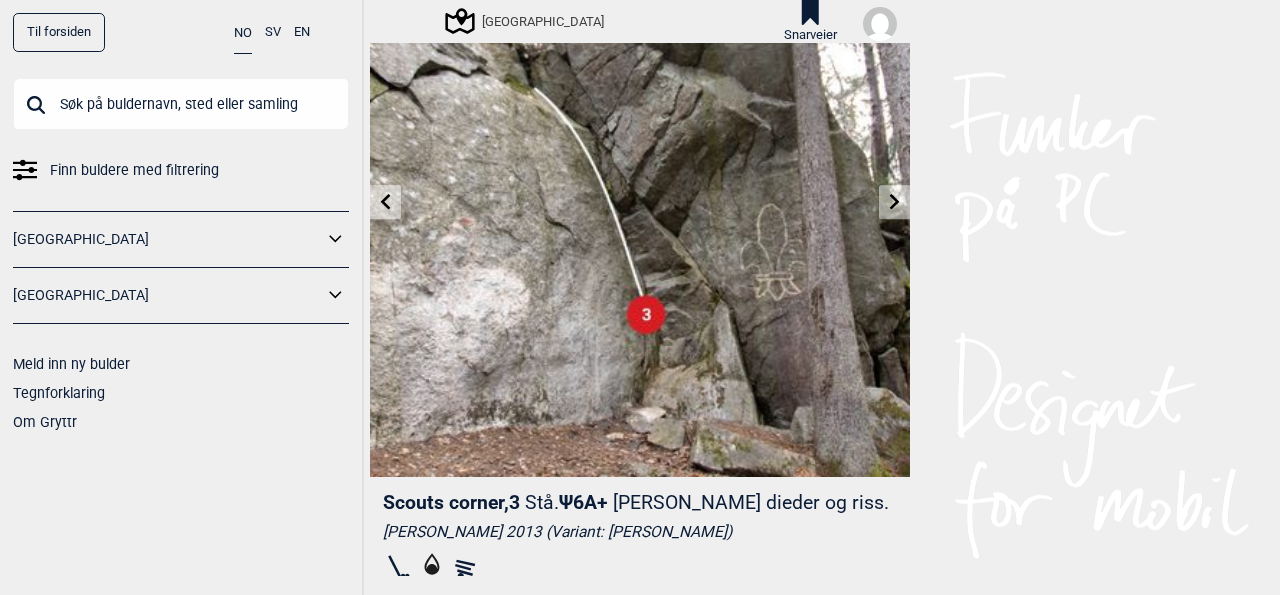 click 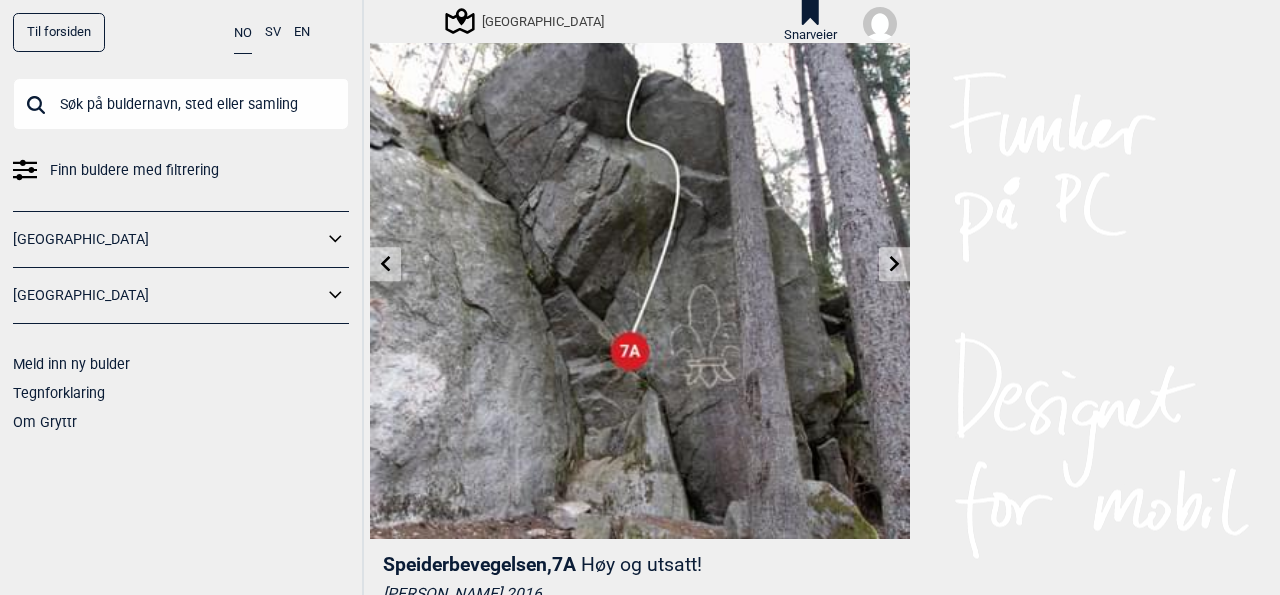 scroll, scrollTop: 83, scrollLeft: 0, axis: vertical 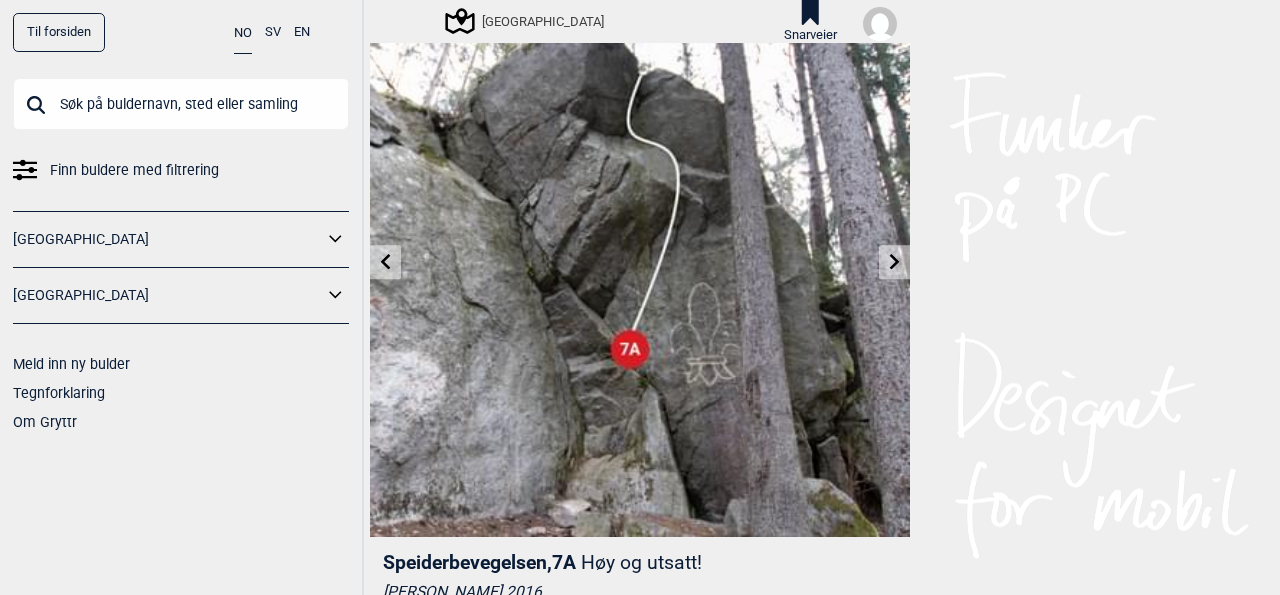 click 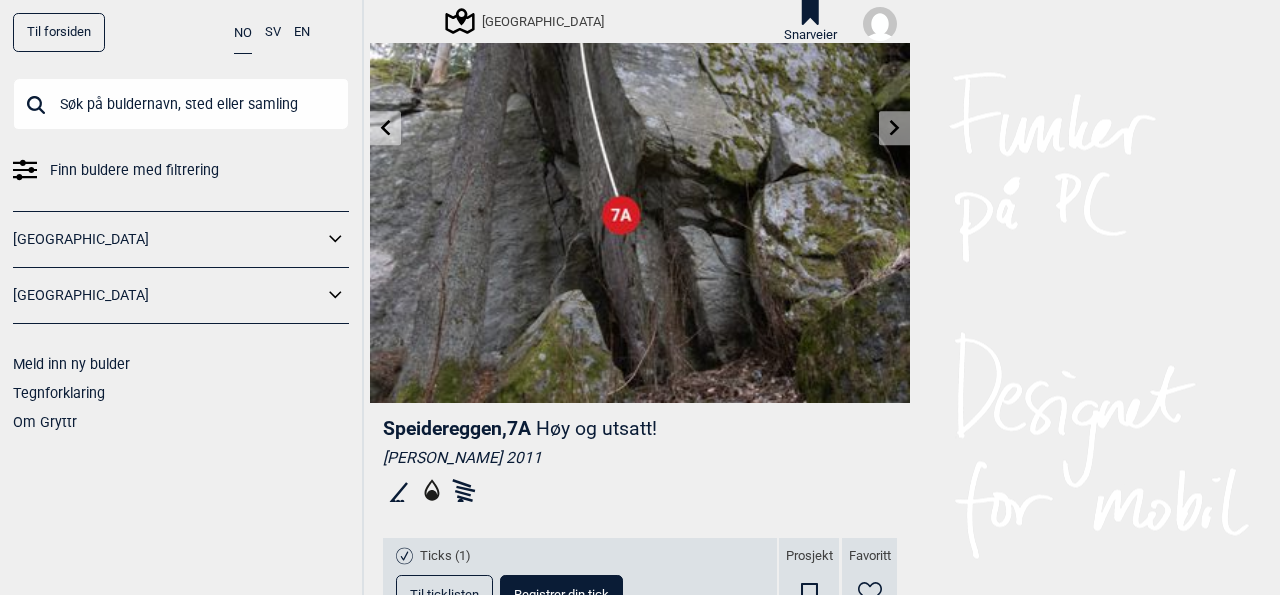 scroll, scrollTop: 212, scrollLeft: 0, axis: vertical 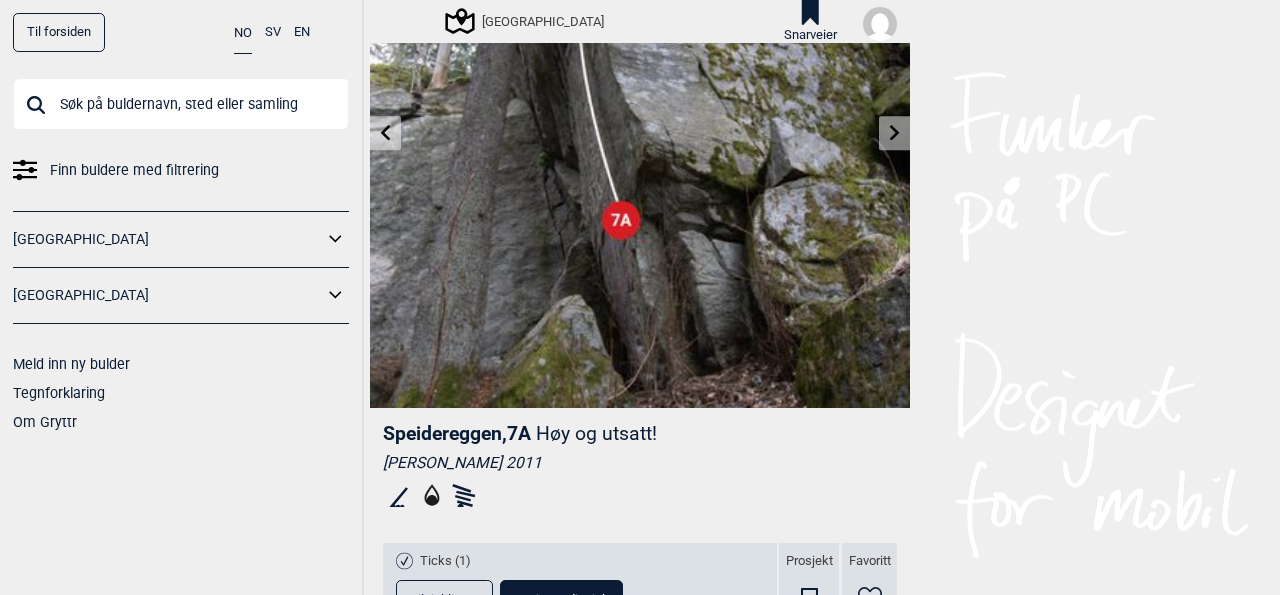 click at bounding box center [894, 133] 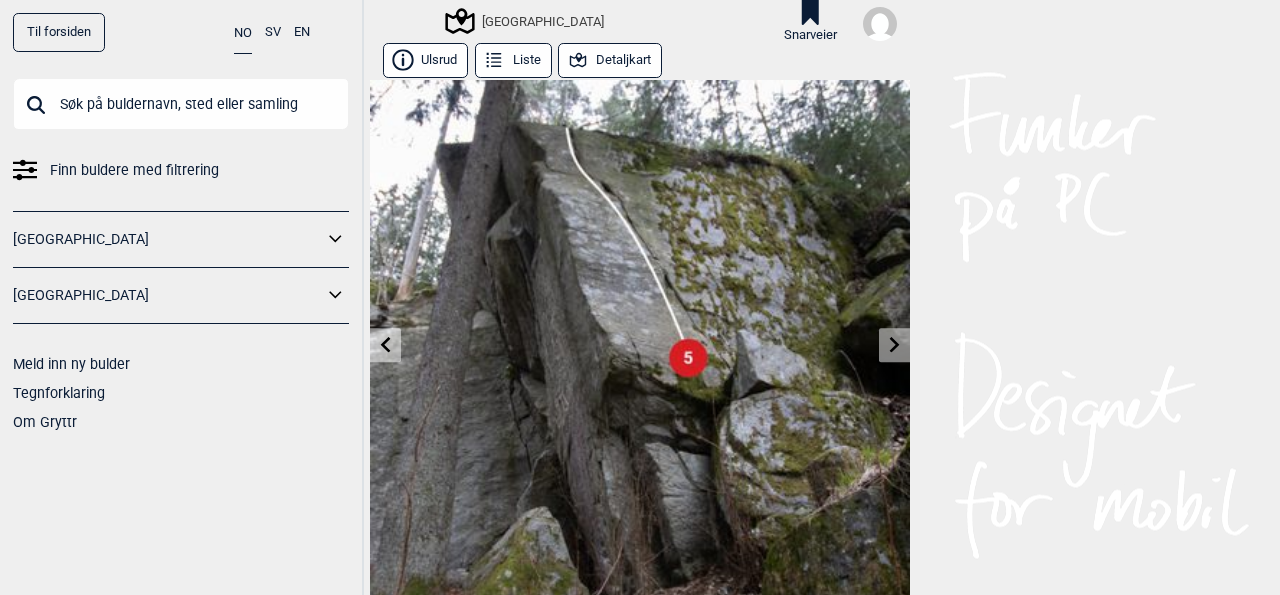 scroll, scrollTop: 115, scrollLeft: 0, axis: vertical 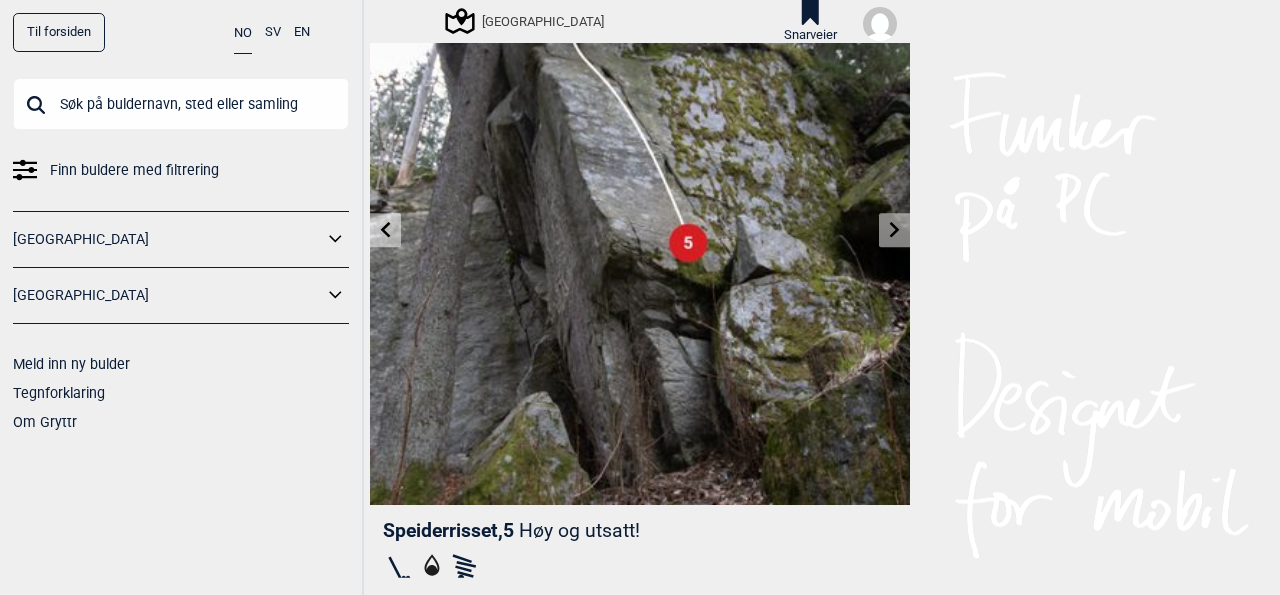 click 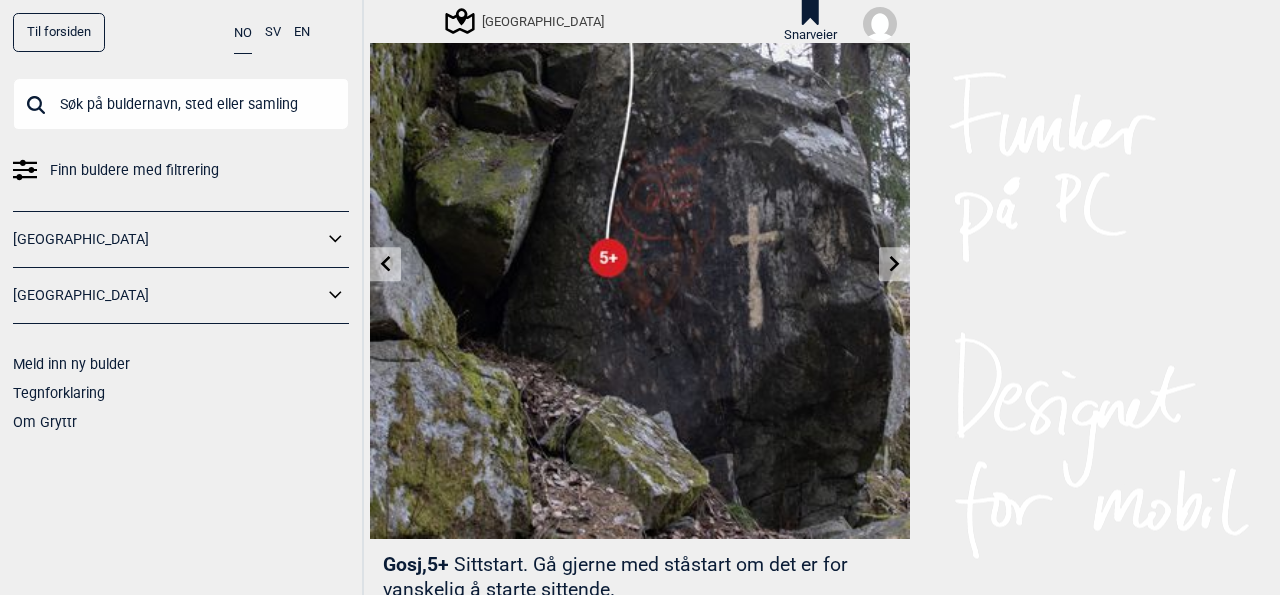 scroll, scrollTop: 83, scrollLeft: 0, axis: vertical 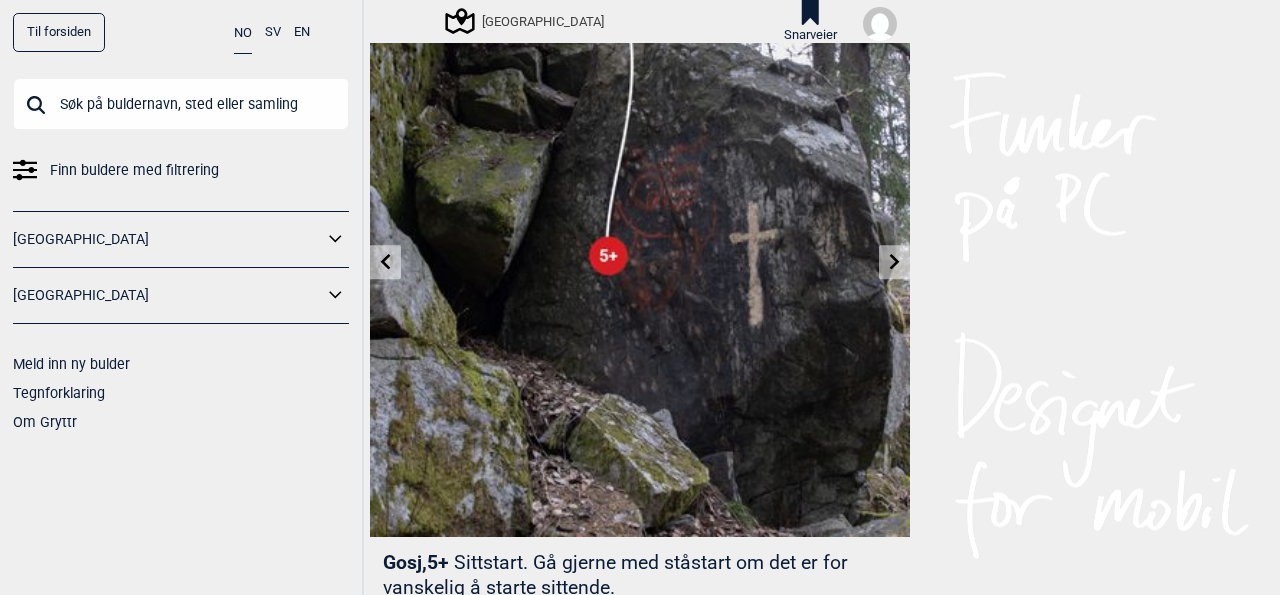 click 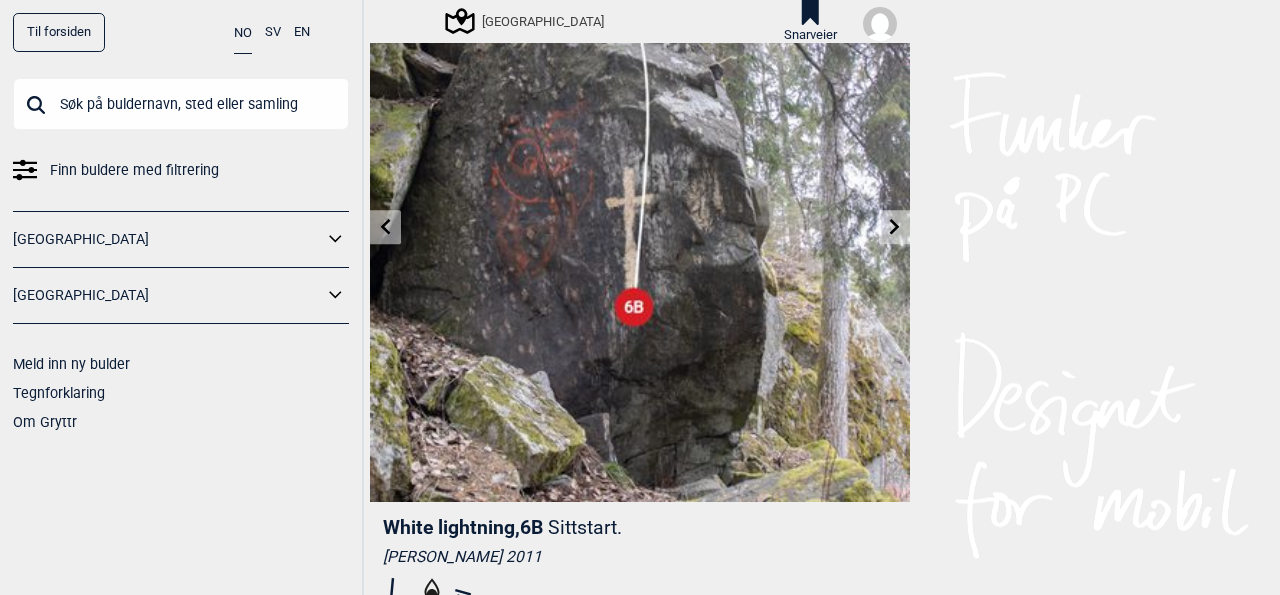 scroll, scrollTop: 121, scrollLeft: 0, axis: vertical 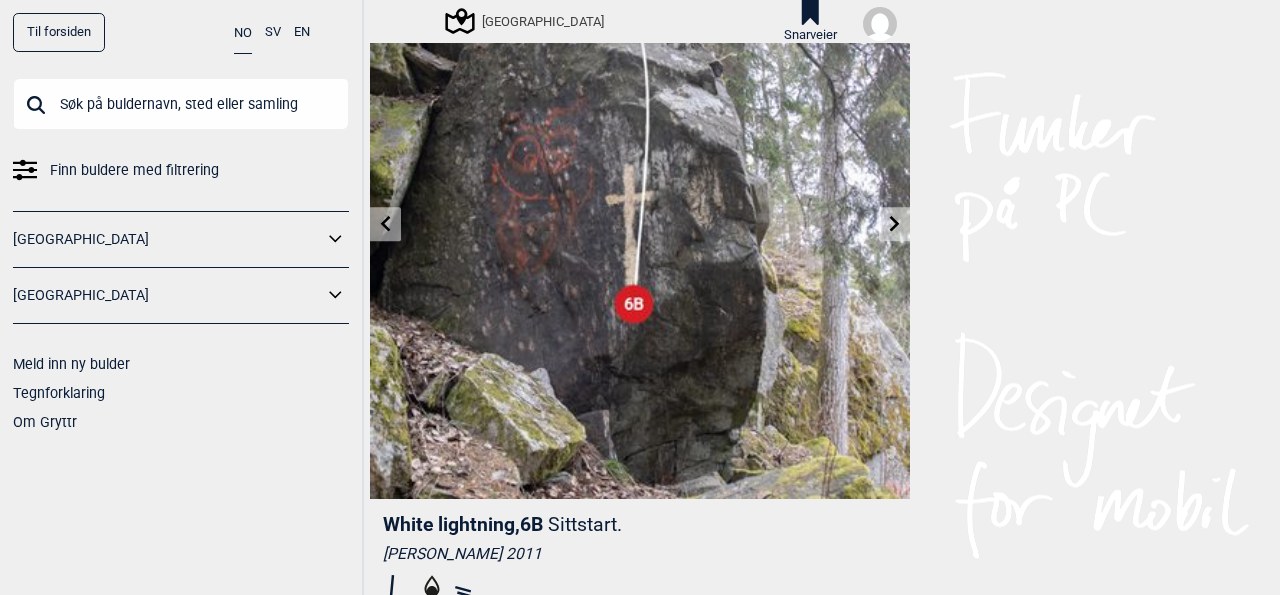 click at bounding box center [894, 224] 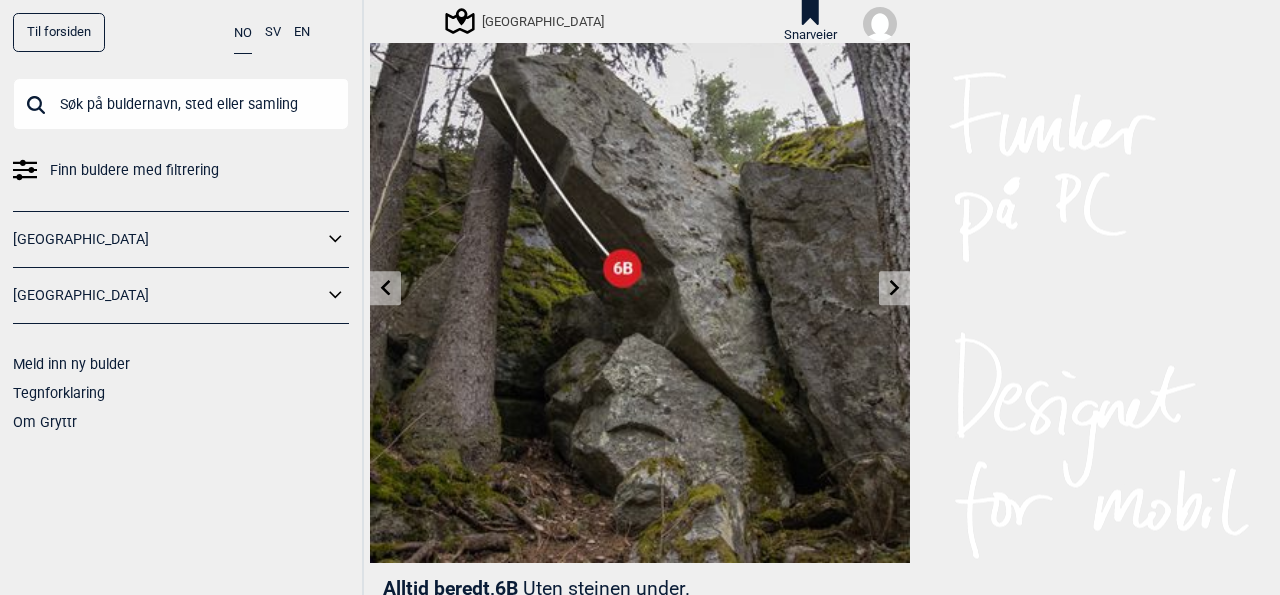 scroll, scrollTop: 65, scrollLeft: 0, axis: vertical 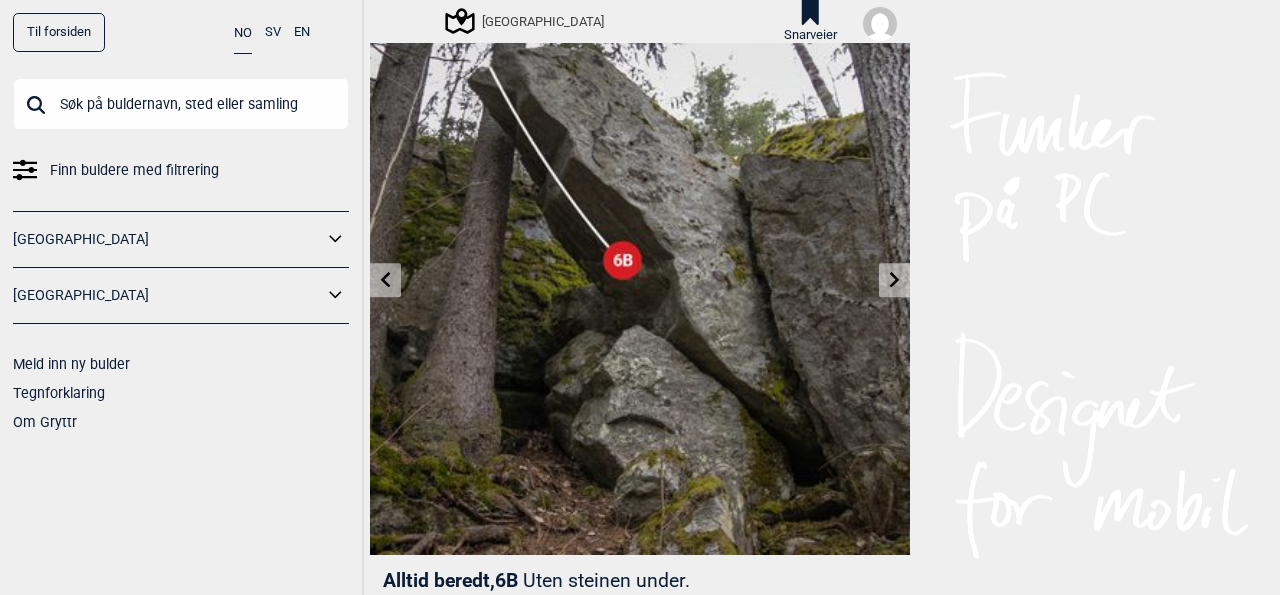 click 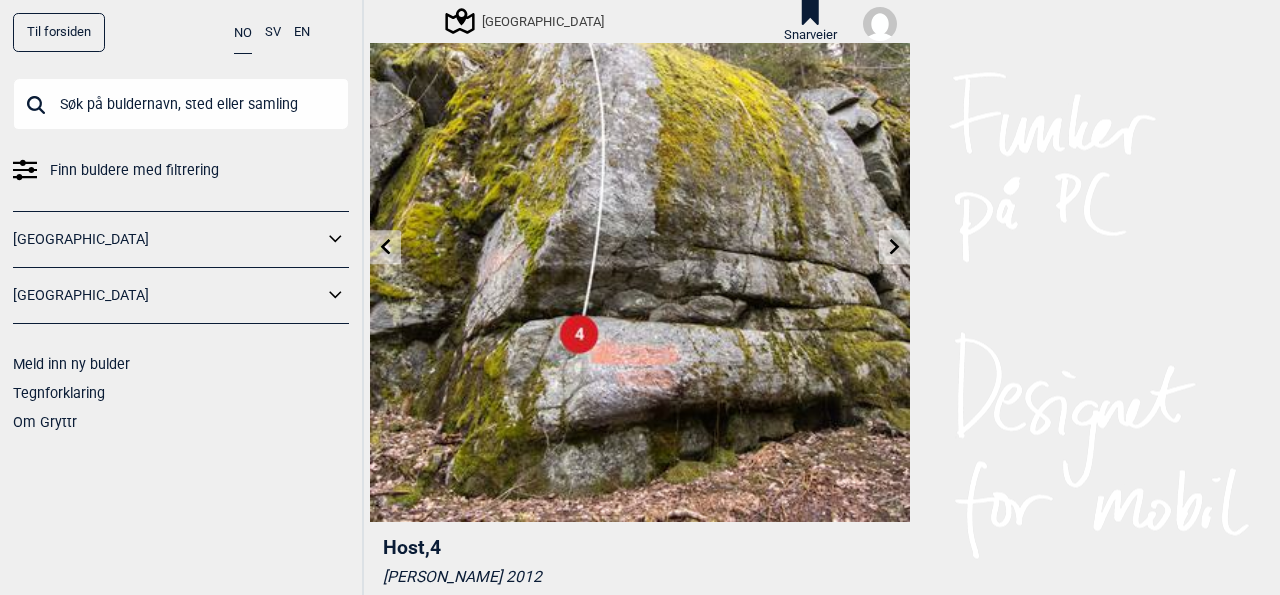 scroll, scrollTop: 0, scrollLeft: 0, axis: both 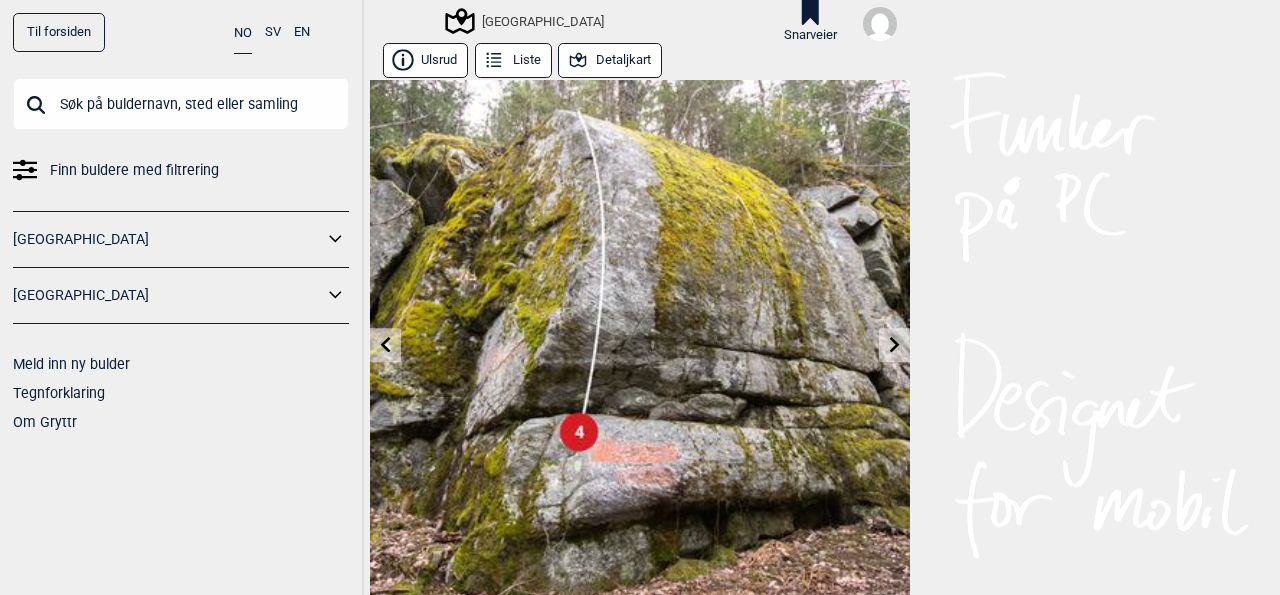 click 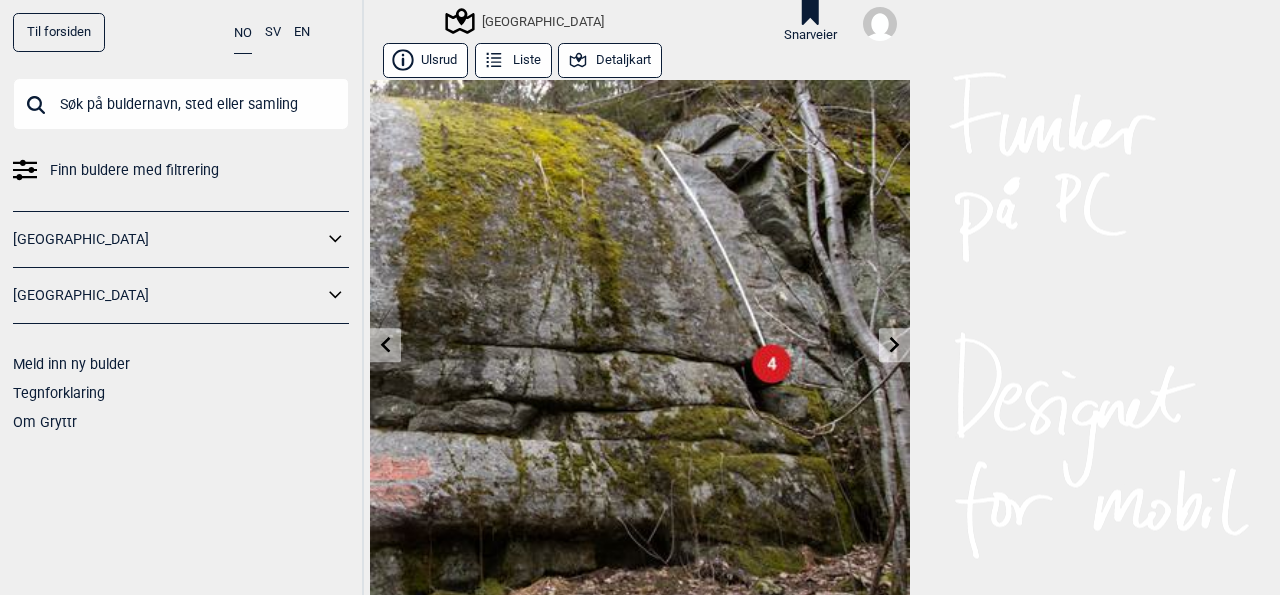 click at bounding box center (894, 345) 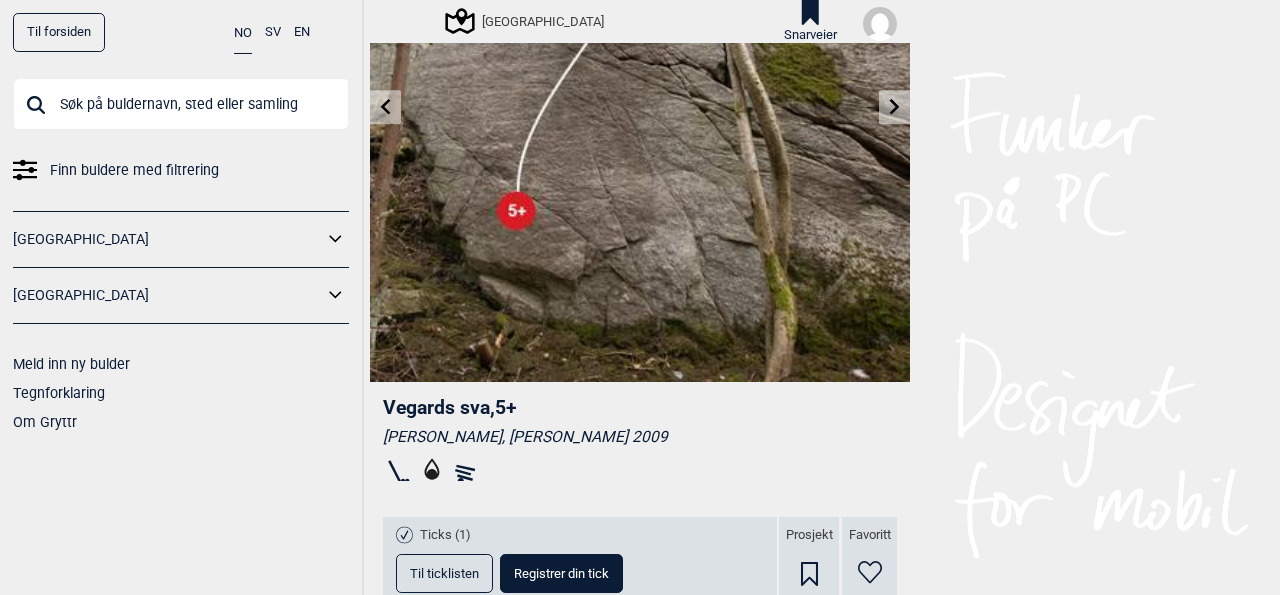 scroll, scrollTop: 258, scrollLeft: 0, axis: vertical 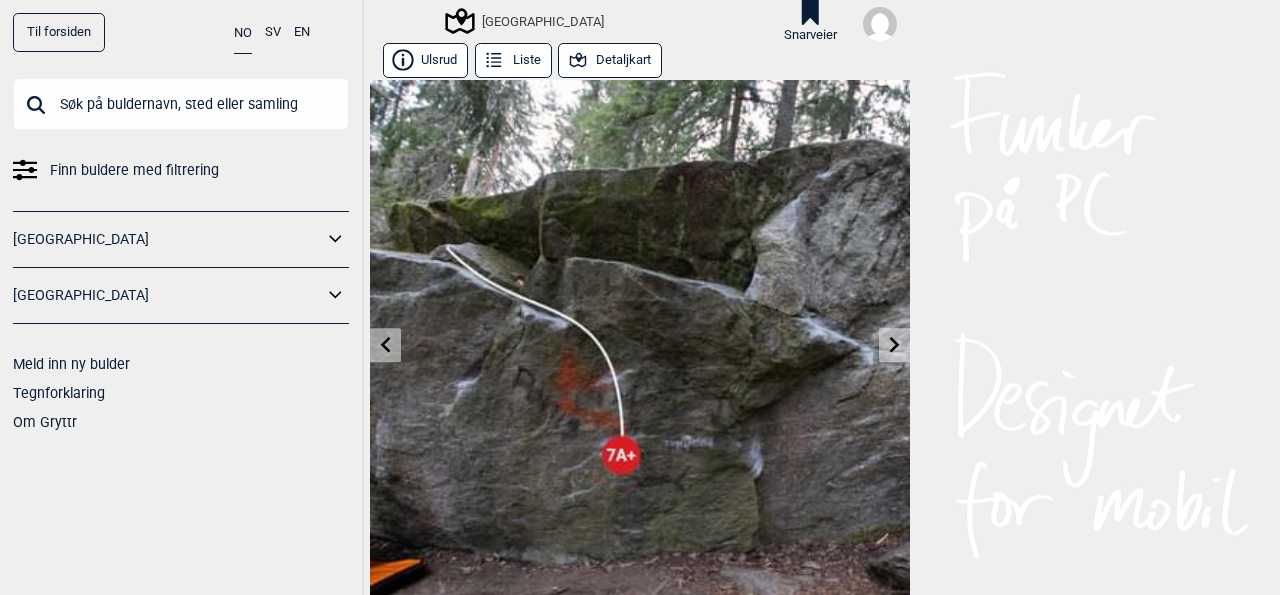 click 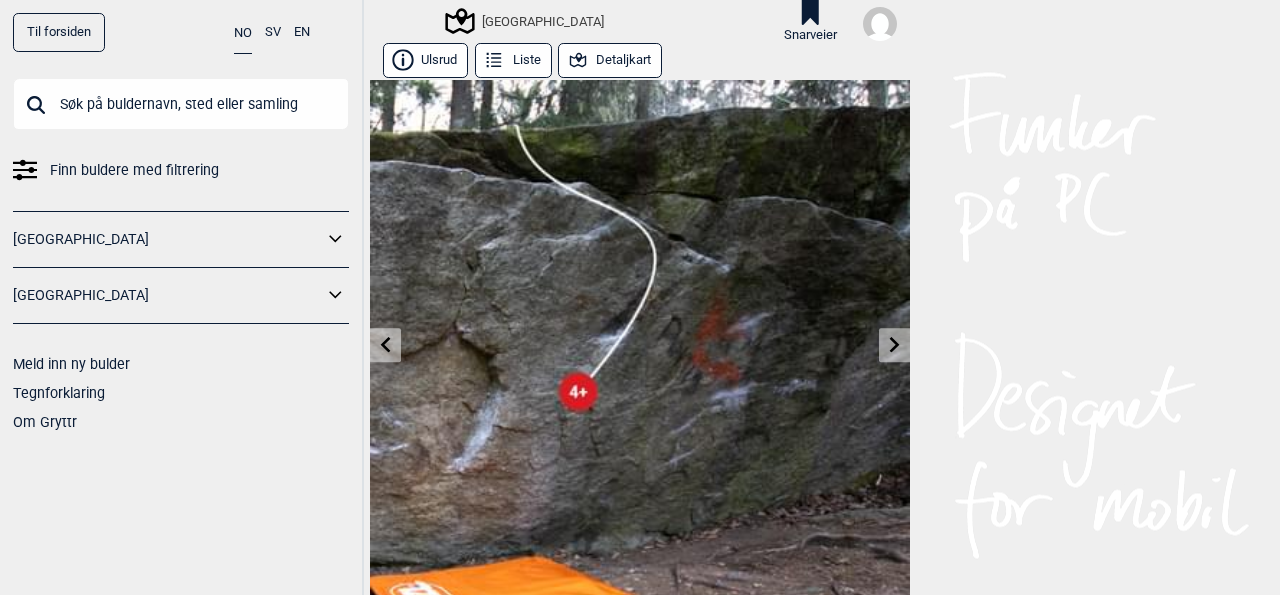 click 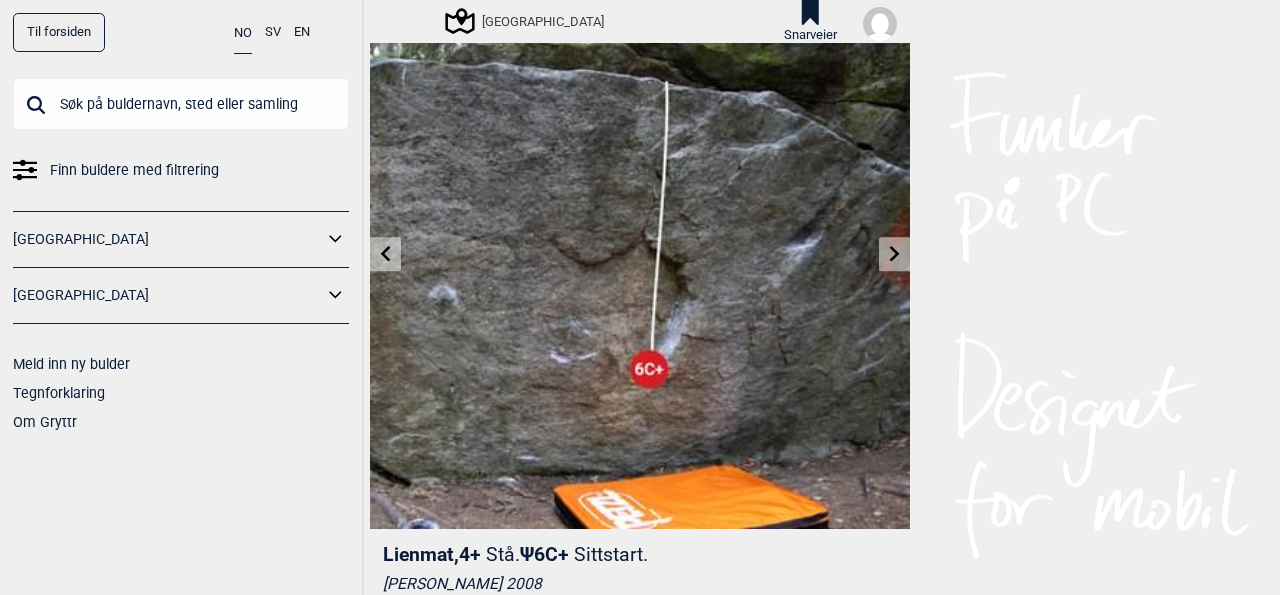 scroll, scrollTop: 91, scrollLeft: 0, axis: vertical 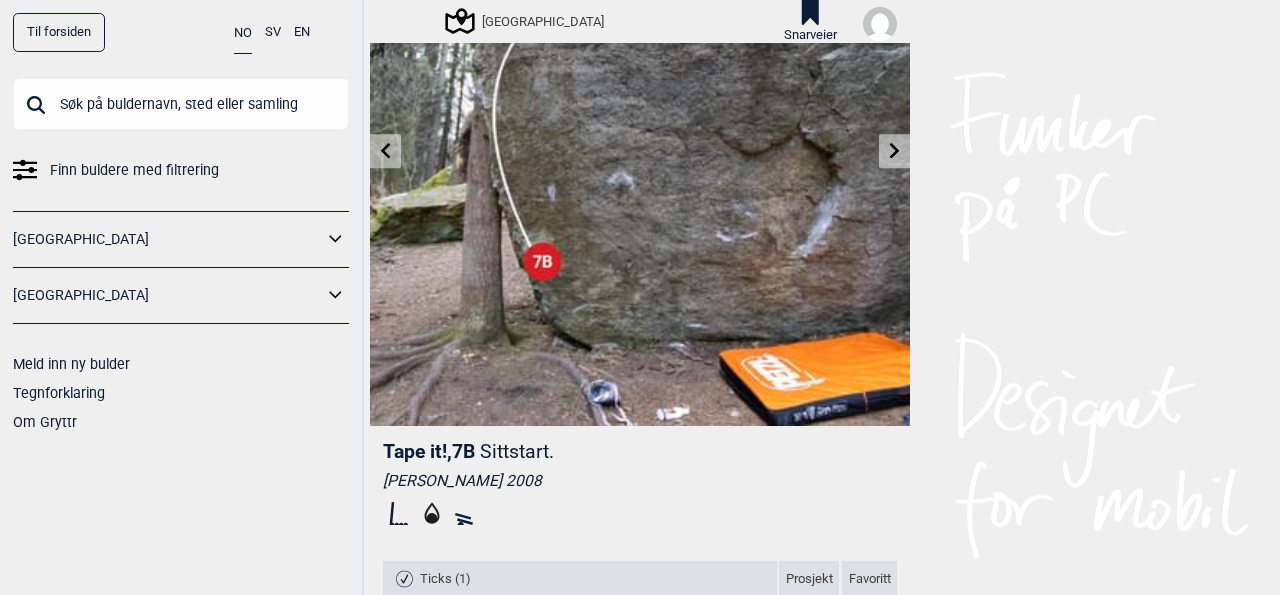 click at bounding box center [385, 151] 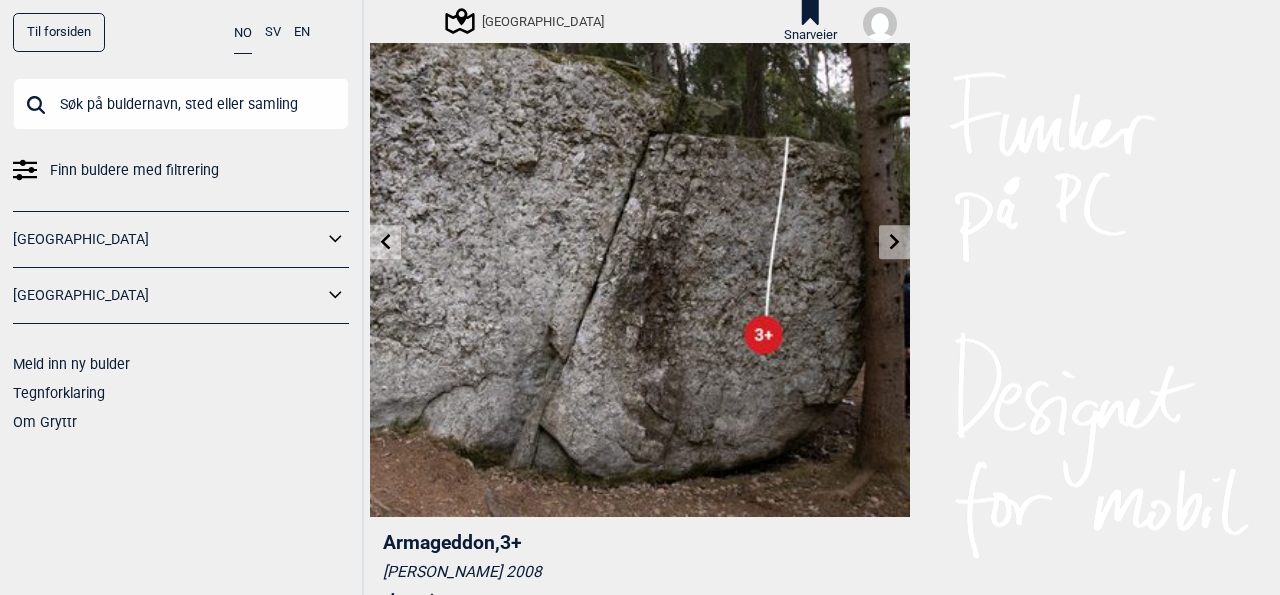 scroll, scrollTop: 103, scrollLeft: 0, axis: vertical 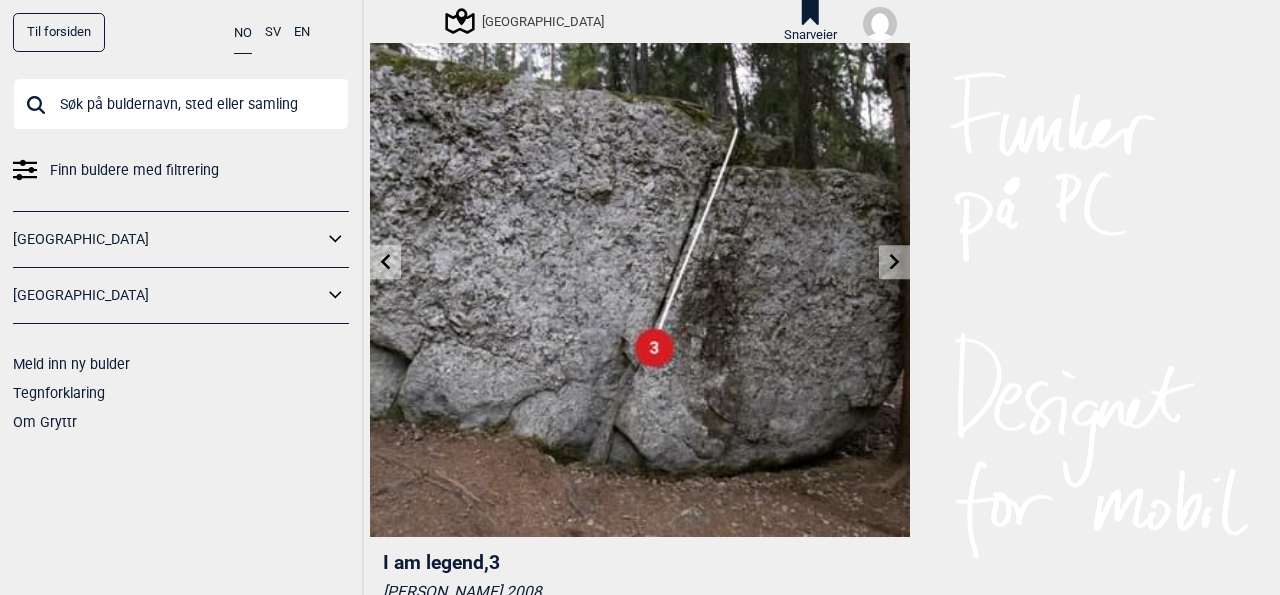 click 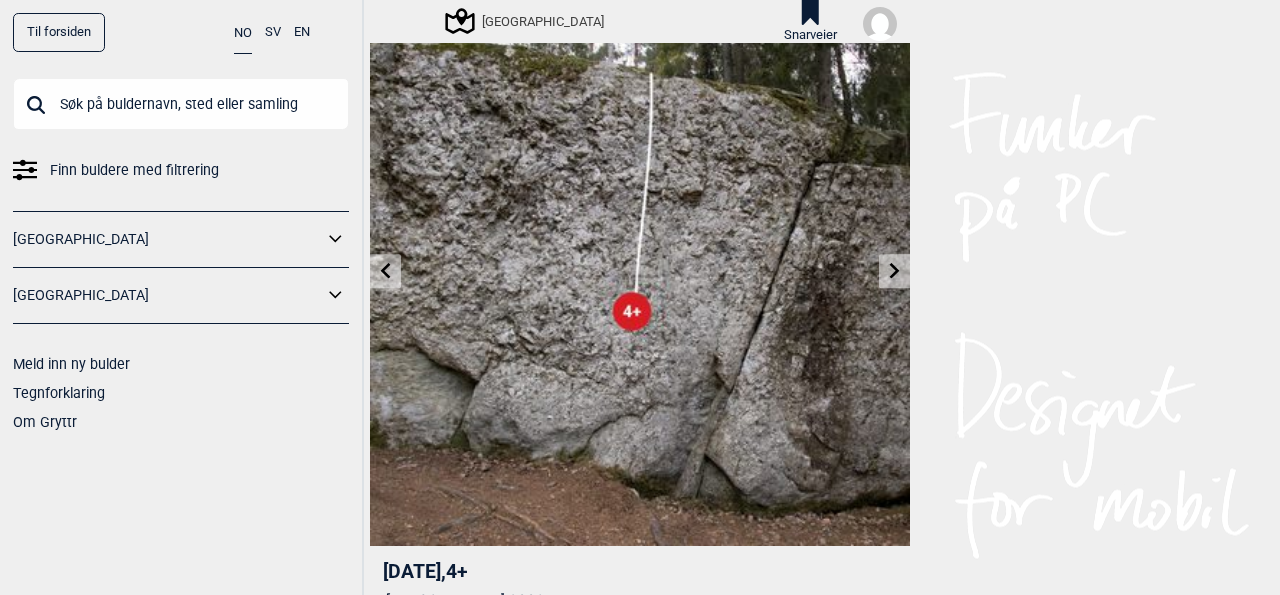 scroll, scrollTop: 13, scrollLeft: 0, axis: vertical 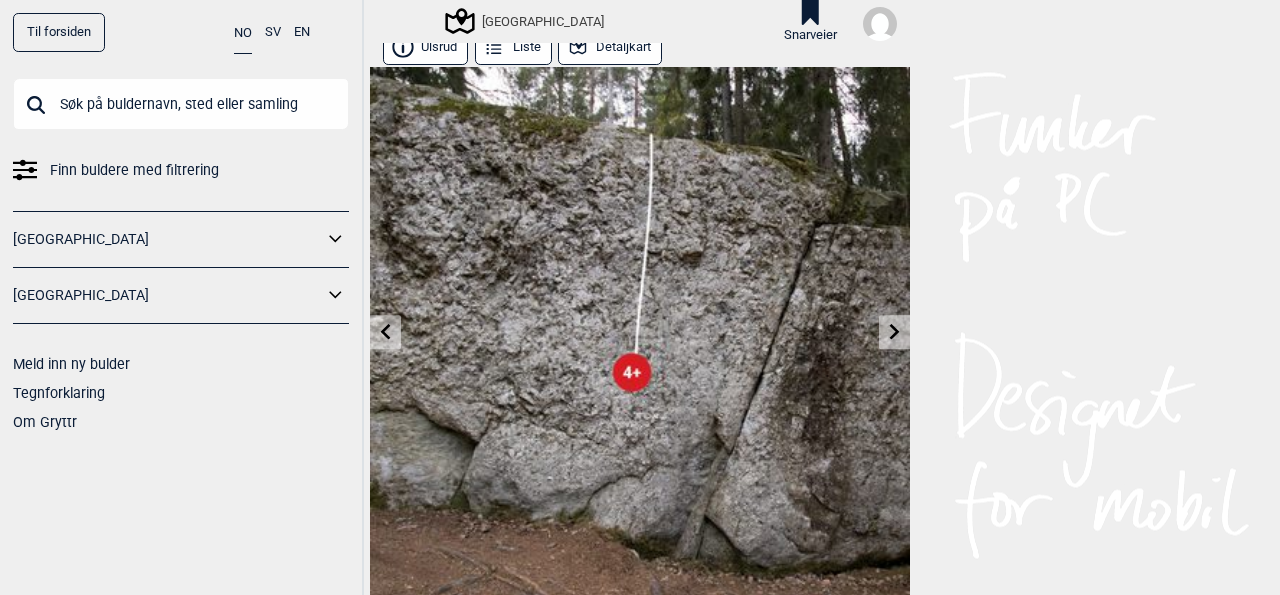 click at bounding box center (385, 332) 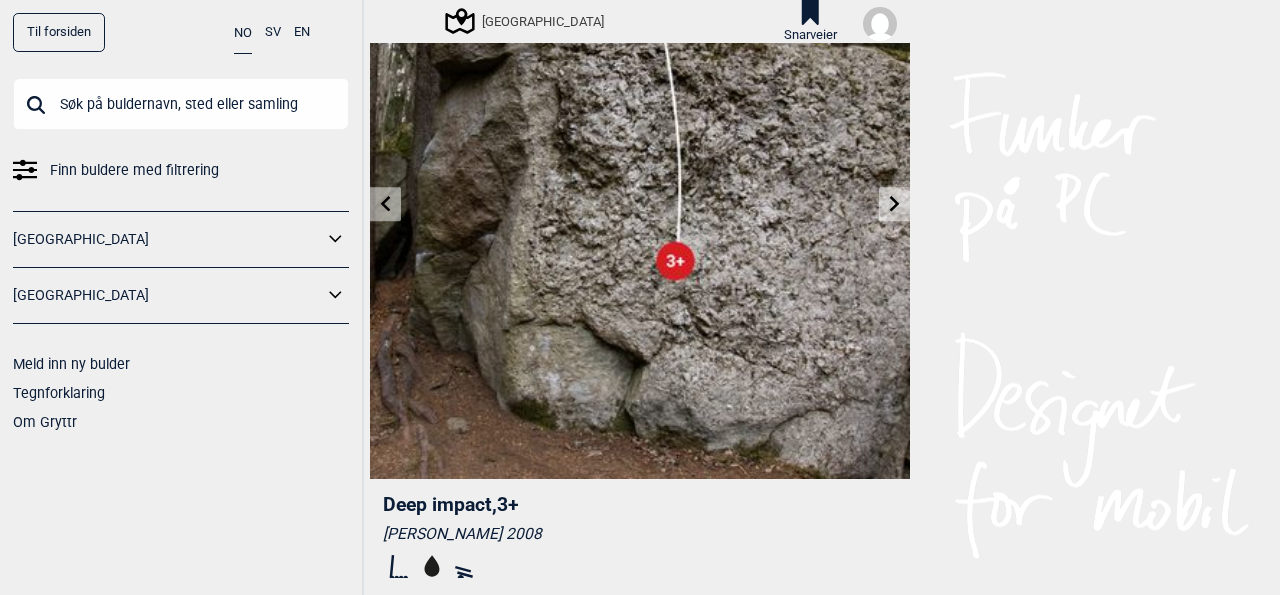 scroll, scrollTop: 143, scrollLeft: 0, axis: vertical 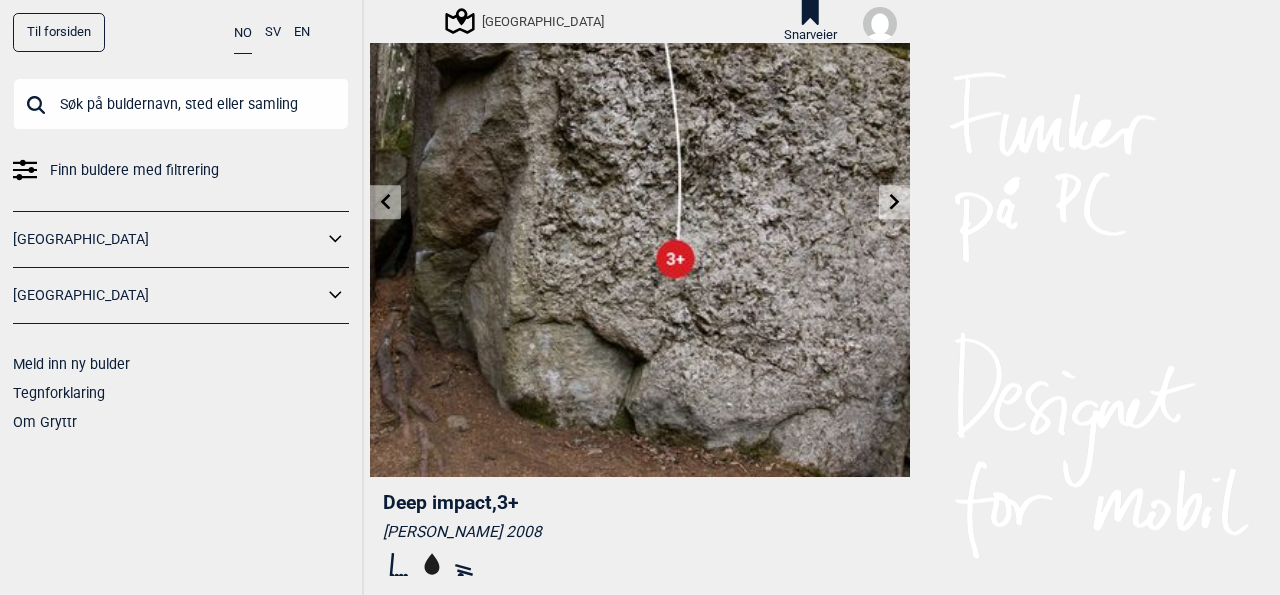 click 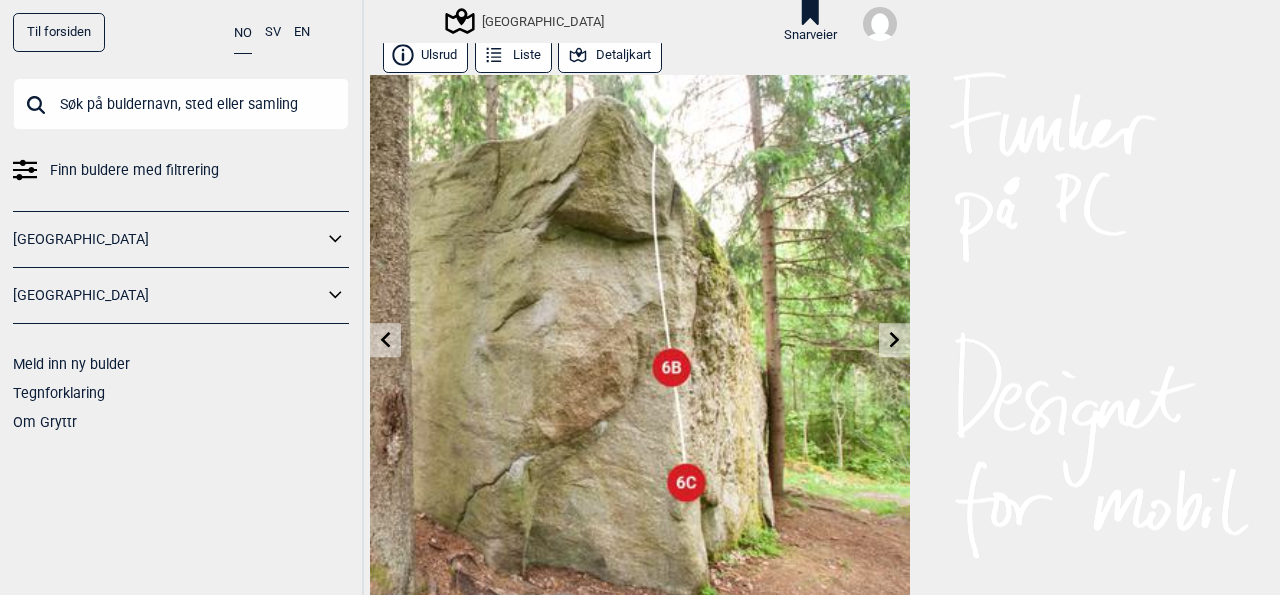 scroll, scrollTop: 5, scrollLeft: 0, axis: vertical 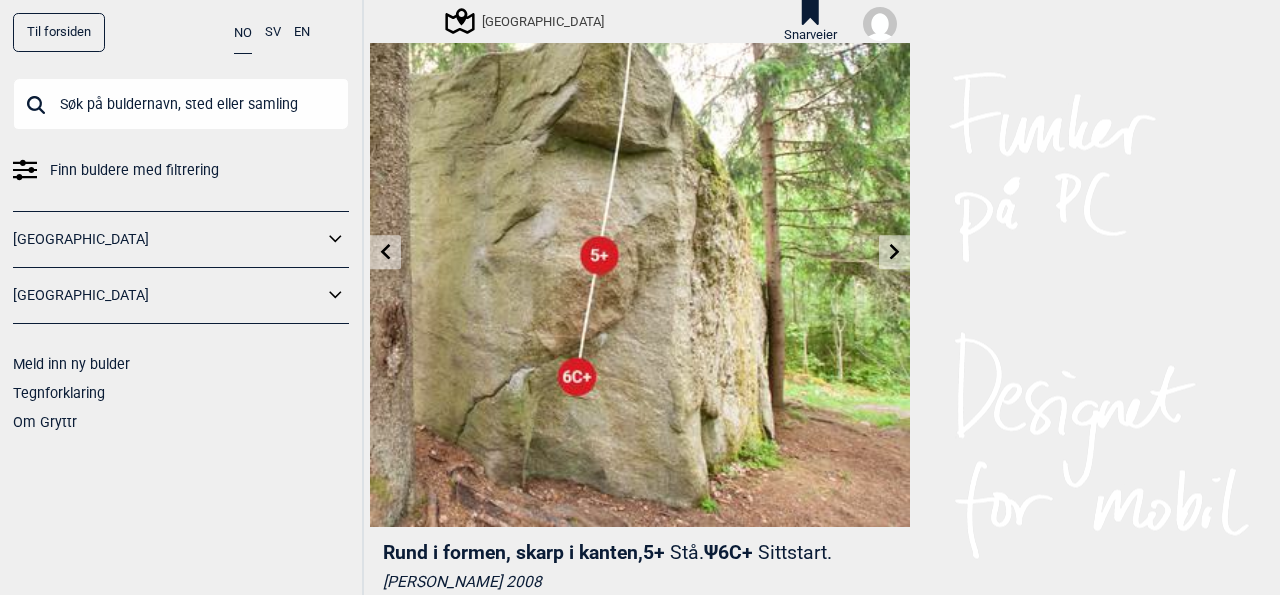 click at bounding box center (385, 252) 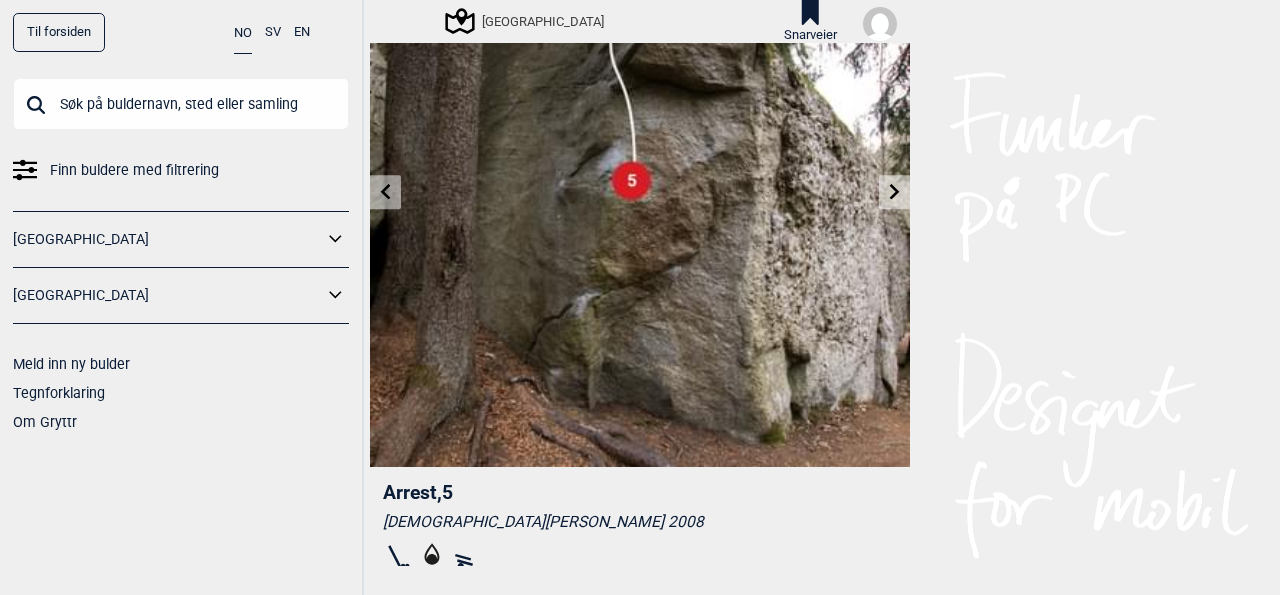 scroll, scrollTop: 153, scrollLeft: 0, axis: vertical 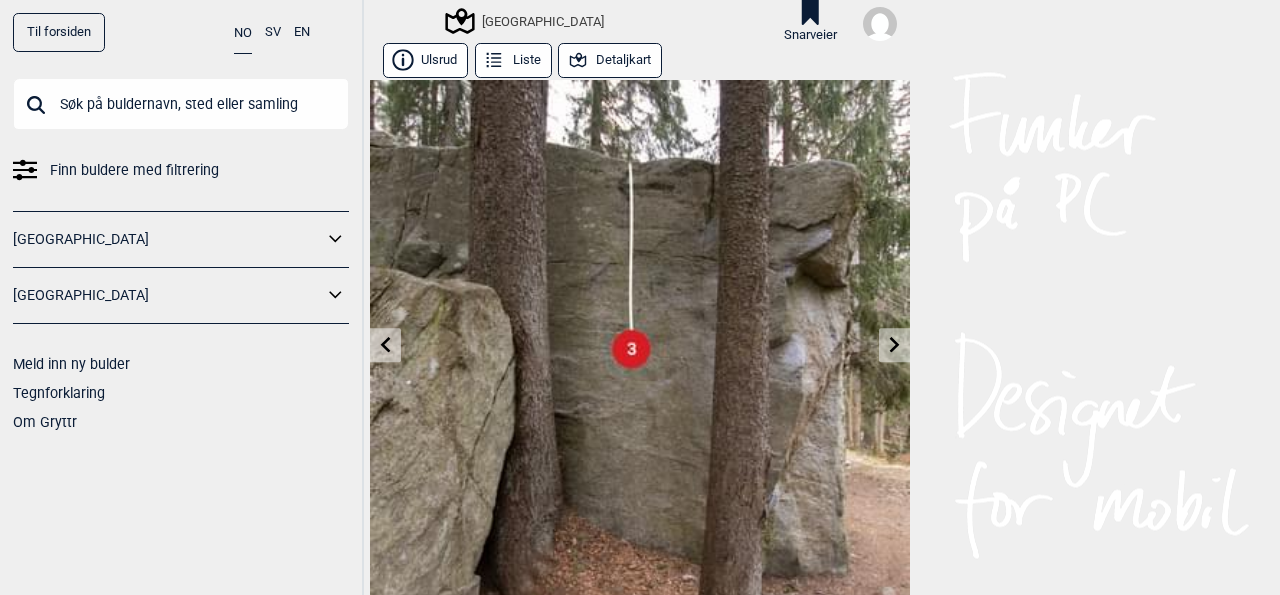 click 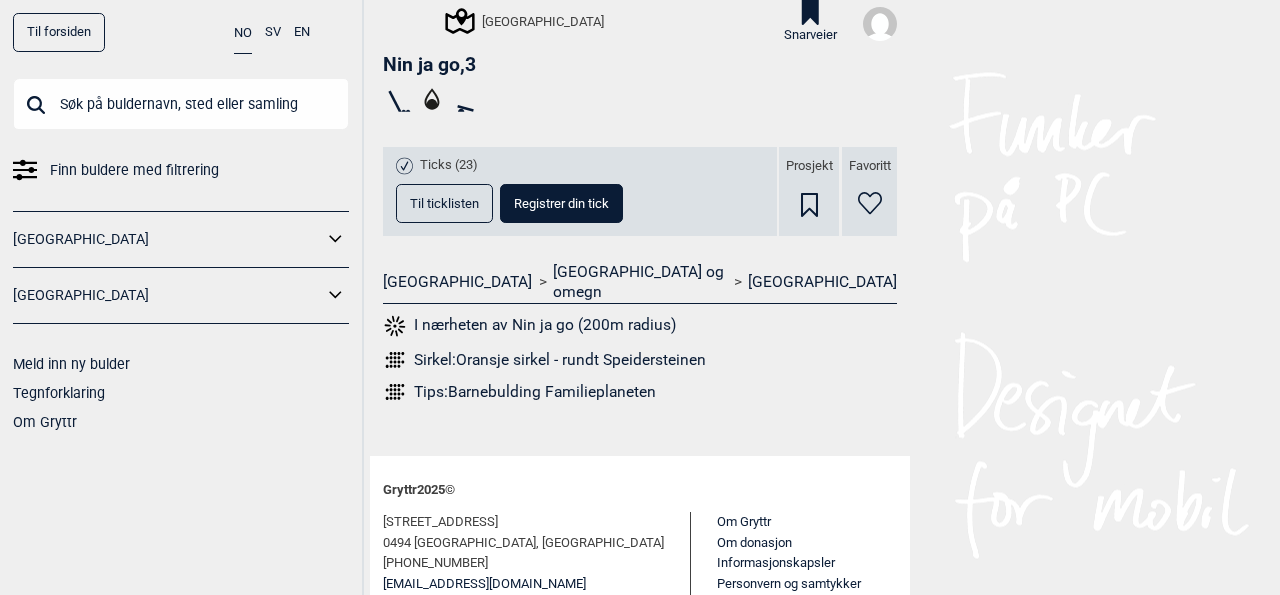 scroll, scrollTop: 583, scrollLeft: 0, axis: vertical 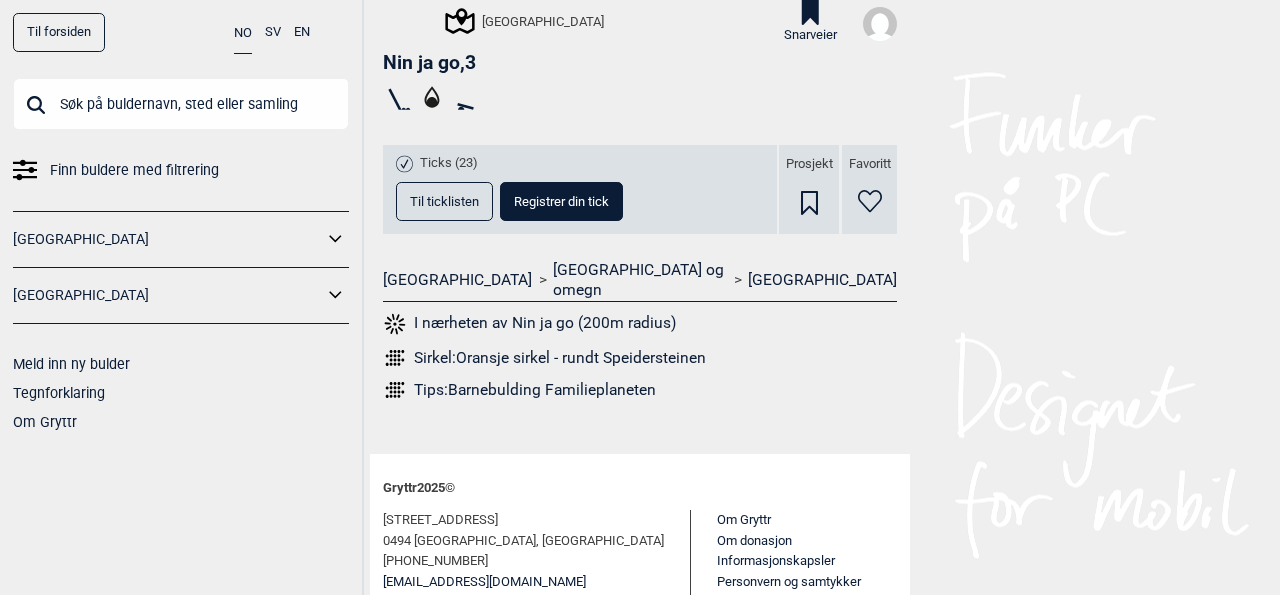 click on "Ticks (23)" at bounding box center (449, 163) 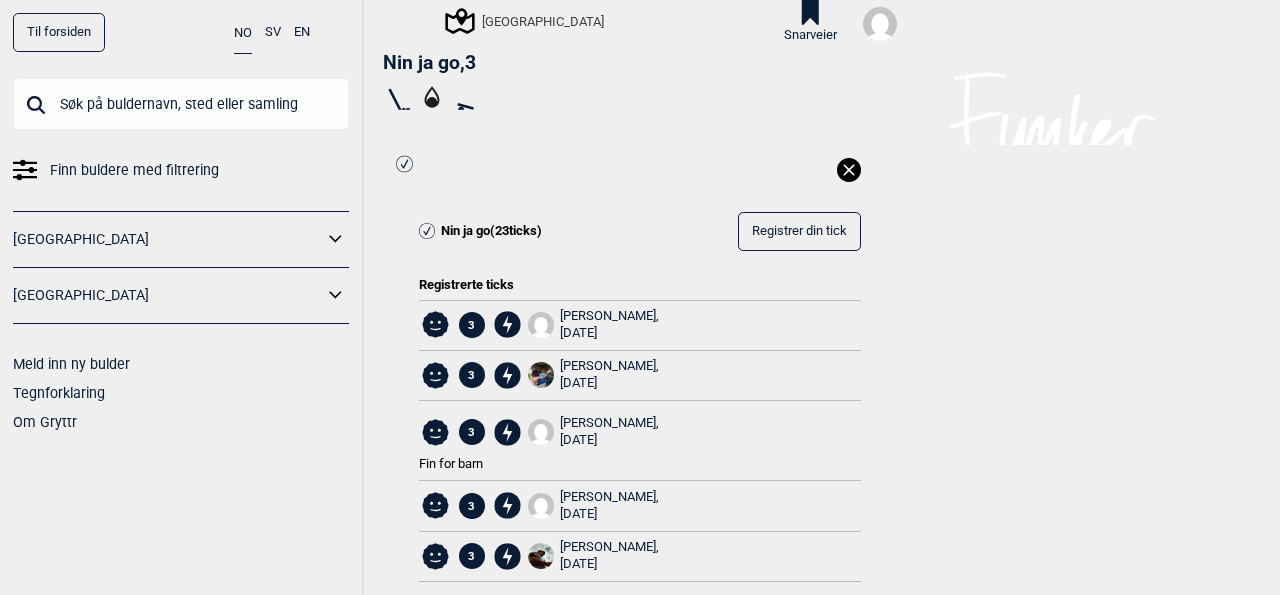 scroll, scrollTop: 0, scrollLeft: 0, axis: both 